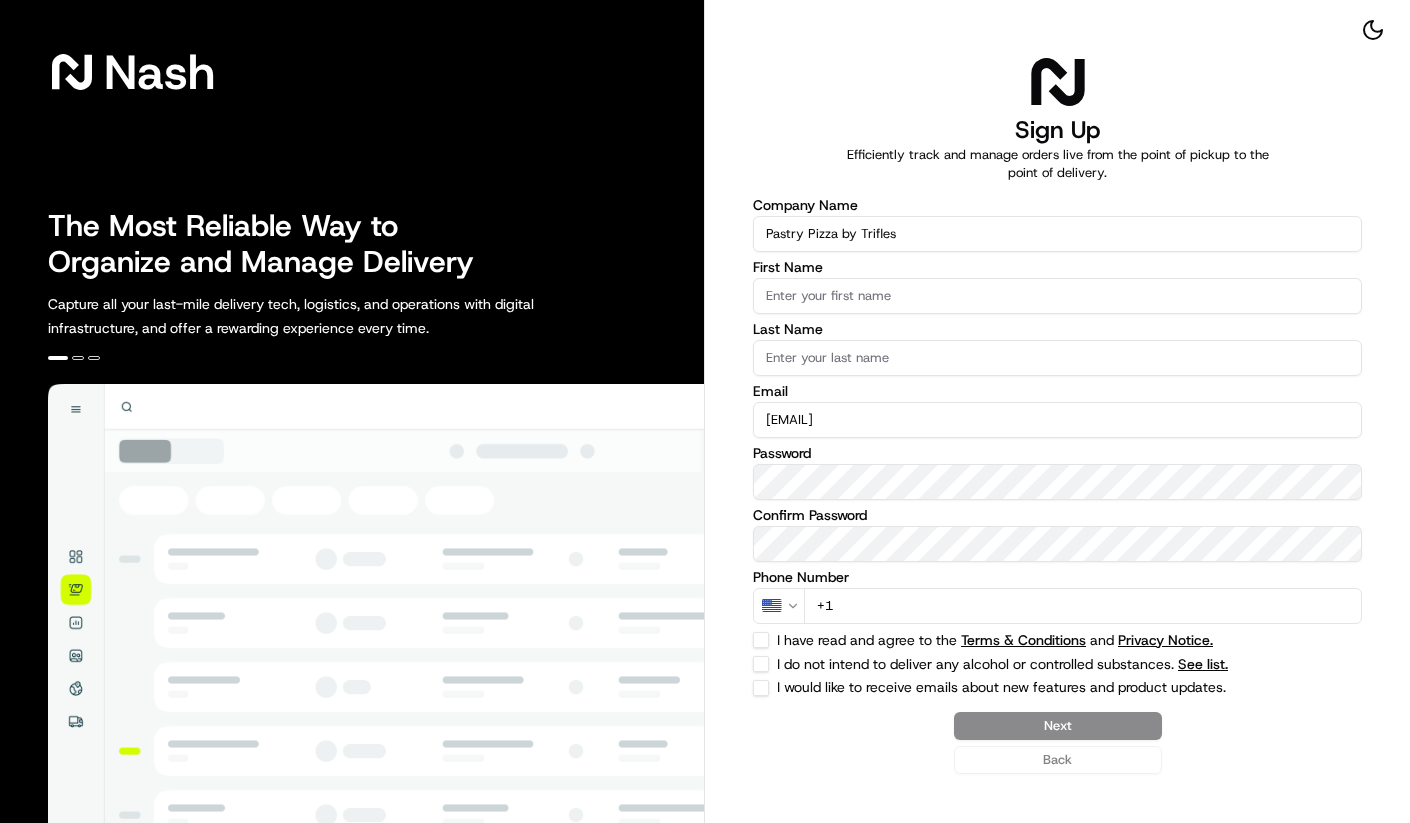 scroll, scrollTop: 0, scrollLeft: 0, axis: both 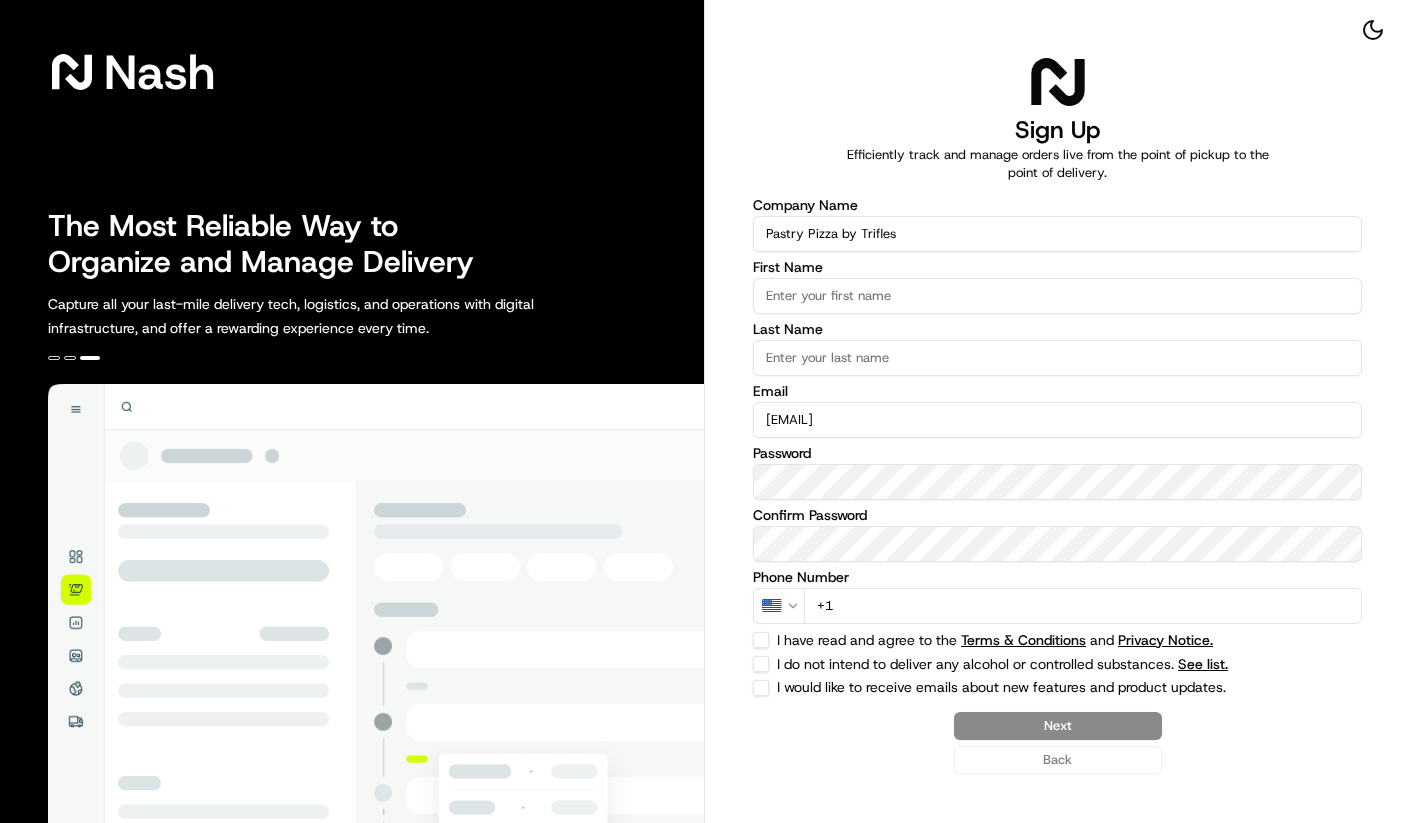click on "I have read and agree to the Terms & Conditions and Privacy Notice." at bounding box center (1057, 640) 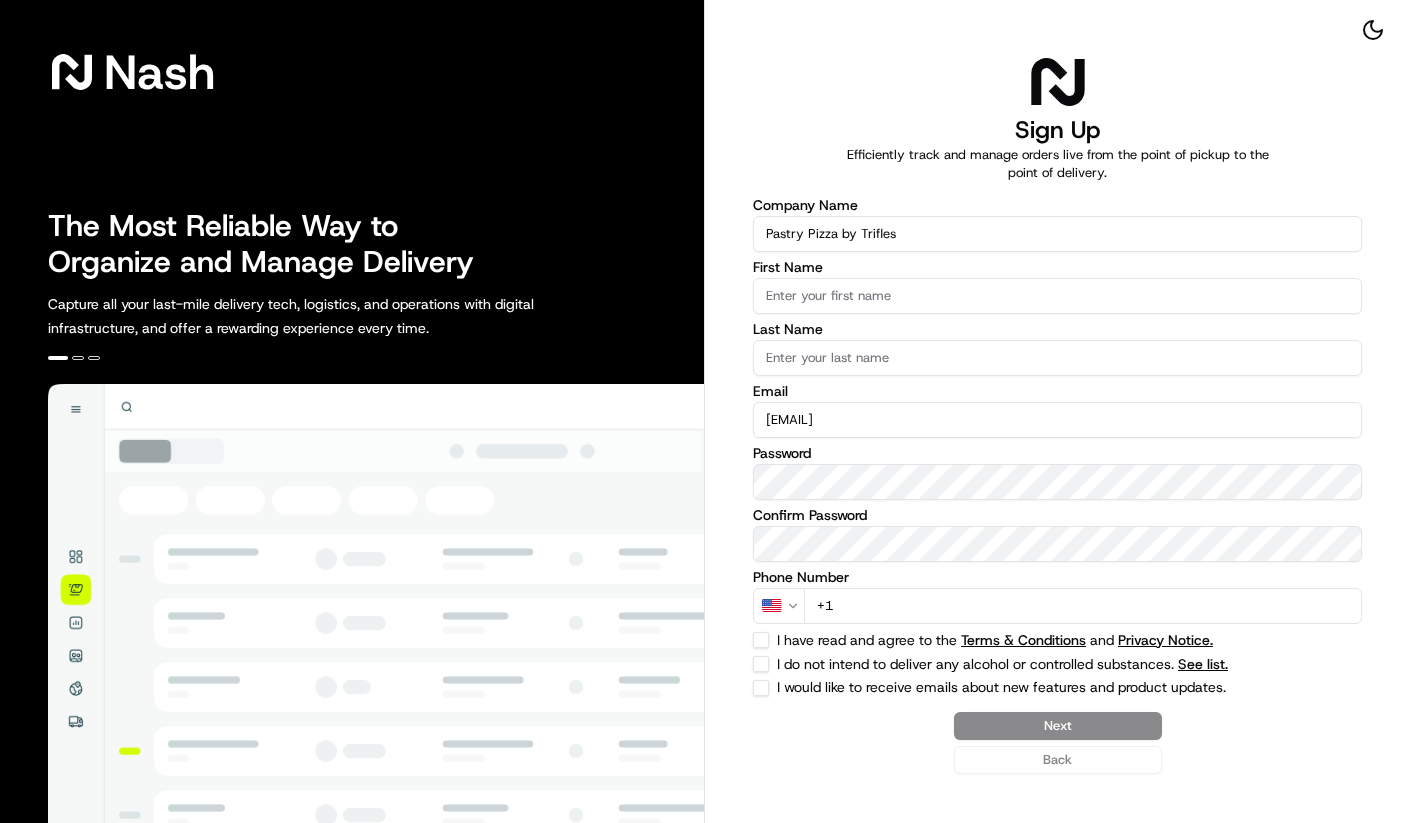 click on "I have read and agree to the Terms & Conditions and Privacy Notice." at bounding box center [761, 640] 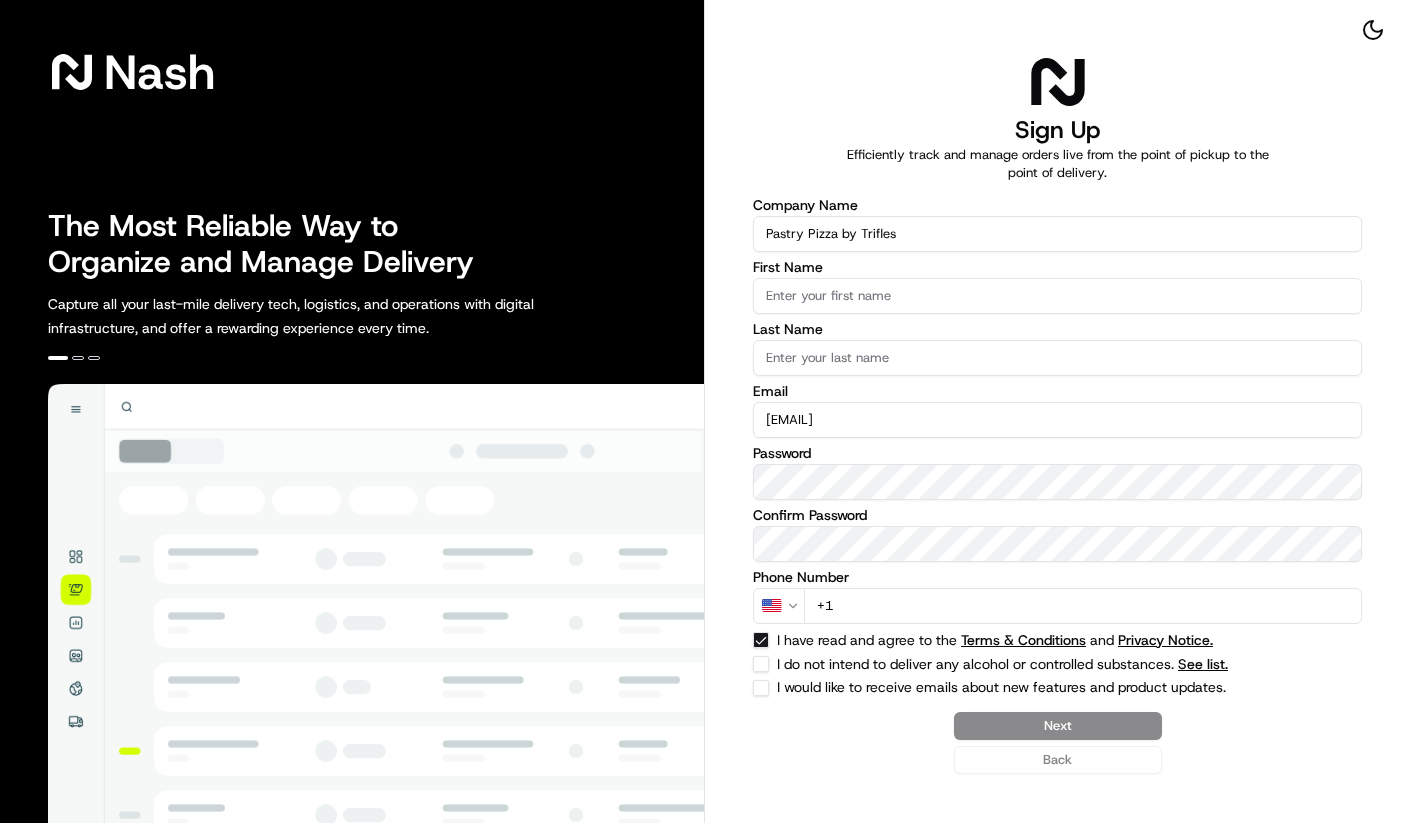 click on "I do not intend to deliver any alcohol or controlled substances.   See list." at bounding box center [761, 664] 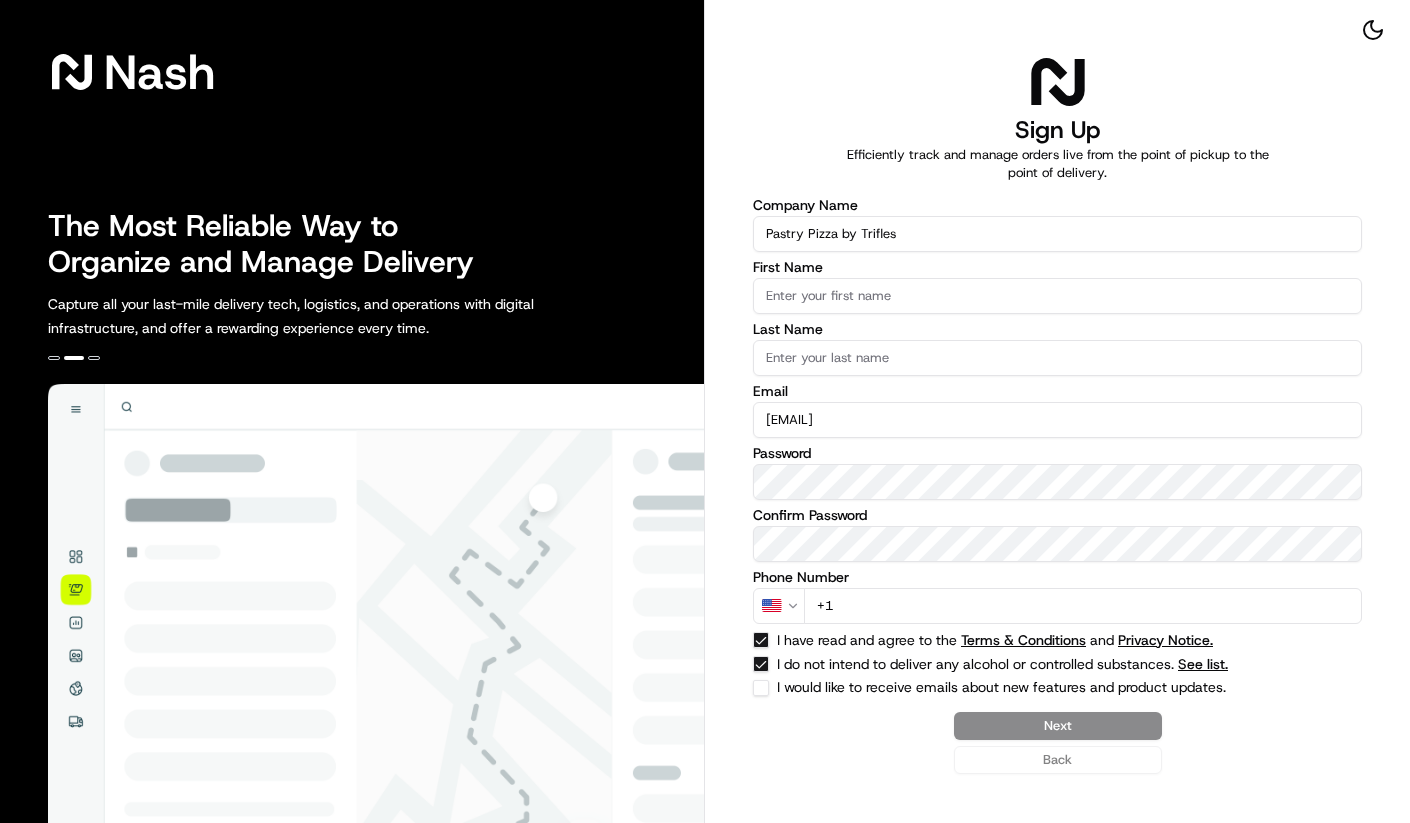 click on "Company Name Pastry Pizza by Trifles First Name Last Name Email pastrypizza@[EXAMPLE].com Password Confirm Password Phone Number US +[COUNTRY]Australia +[COUNTRY]Canada +[COUNTRY]Japan +[COUNTRY]New Zealand +[COUNTRY]United Arab Emirates +[COUNTRY]United Kingdom +[COUNTRY]United States +[COUNTRY]Afghanistan +[COUNTRY]Åland Islands +[COUNTRY]Albania +[COUNTRY]Algeria +[COUNTRY]American Samoa +[COUNTRY]Andorra +[COUNTRY]Angola +[COUNTRY]Anguilla +[COUNTRY]Antigua and Barbuda +[COUNTRY]Argentina +[COUNTRY]Armenia +[COUNTRY]Aruba +[COUNTRY]Ascension Island +[COUNTRY]Austria +[COUNTRY]Azerbaijan +[COUNTRY]Bahamas +[COUNTRY]Bahrain +[COUNTRY]Bangladesh +[COUNTRY]Barbados +[COUNTRY]Belarus +[COUNTRY]Belgium +[COUNTRY]Belize +[COUNTRY]Benin +[COUNTRY]Bermuda +[COUNTRY]Bhutan +[COUNTRY]Bolivia +[COUNTRY]Bonaire, Sint Eustatius and Saba +[COUNTRY]Bosnia and Herzegovina" at bounding box center (1057, 478) 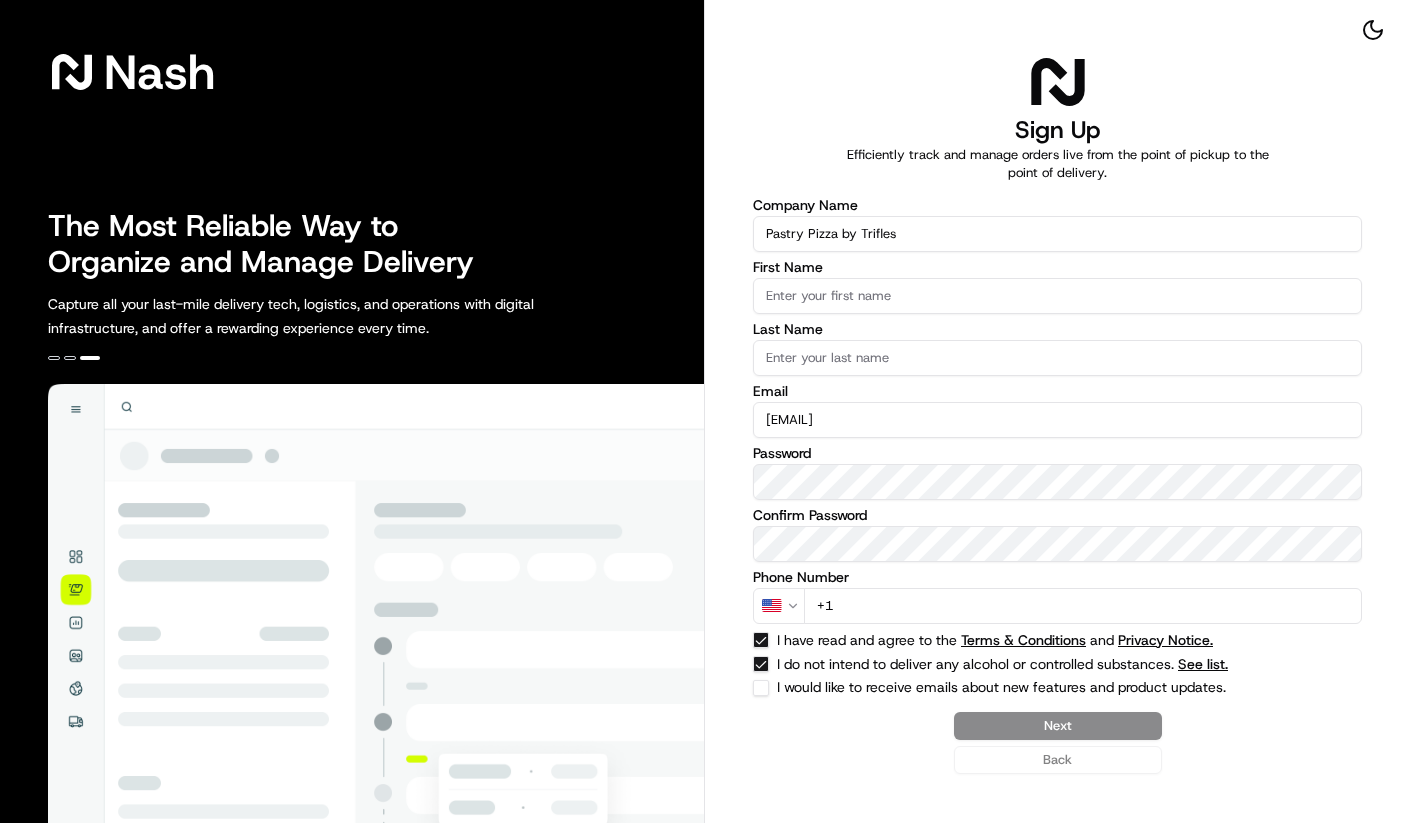 click on "Sign Up Efficiently track and manage orders live from the point of pickup to the point of delivery. Company Name Pastry Pizza by Trifles First Name Last Name Borders Email pastrypizza@[EXAMPLE].com Password Password must contain at least one special character Confirm Password Phone Number US +[COUNTRY]Australia +[COUNTRY]Canada +[COUNTRY]Japan +[COUNTRY]New Zealand +[COUNTRY]United Arab Emirates +[COUNTRY]United Kingdom +[COUNTRY]United States +[COUNTRY]Afghanistan +[COUNTRY]Åland Islands +[COUNTRY]Albania +[COUNTRY]Algeria +[COUNTRY]American Samoa +[COUNTRY]Andorra +[COUNTRY]Angola +[COUNTRY]Anguilla +[COUNTRY]Antigua and Barbuda +[COUNTRY]Argentina +[COUNTRY]Armenia +[COUNTRY]Aruba +[COUNTRY]Ascension Island +[COUNTRY]Austria +[COUNTRY]Azerbaijan +[COUNTRY]Bahamas +[COUNTRY]Bahrain +[COUNTRY]Bangladesh +[COUNTRY]Barbados +[COUNTRY]Belarus +[COUNTRY]Belgium +[COUNTRY]Belize +[COUNTRY]Benin +[COUNTRY]Brazil" at bounding box center (1057, 411) 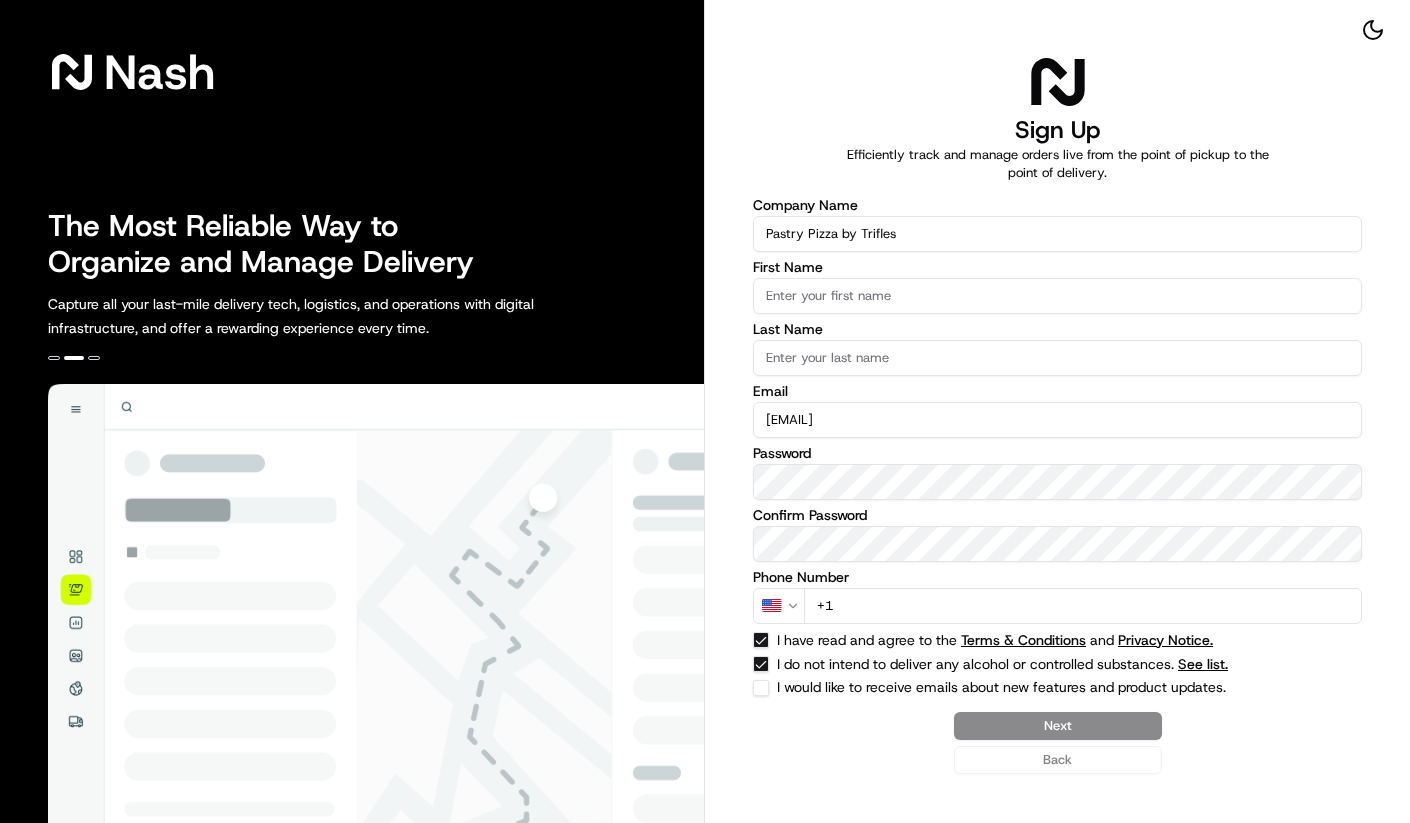 click on "First Name" at bounding box center [1057, 296] 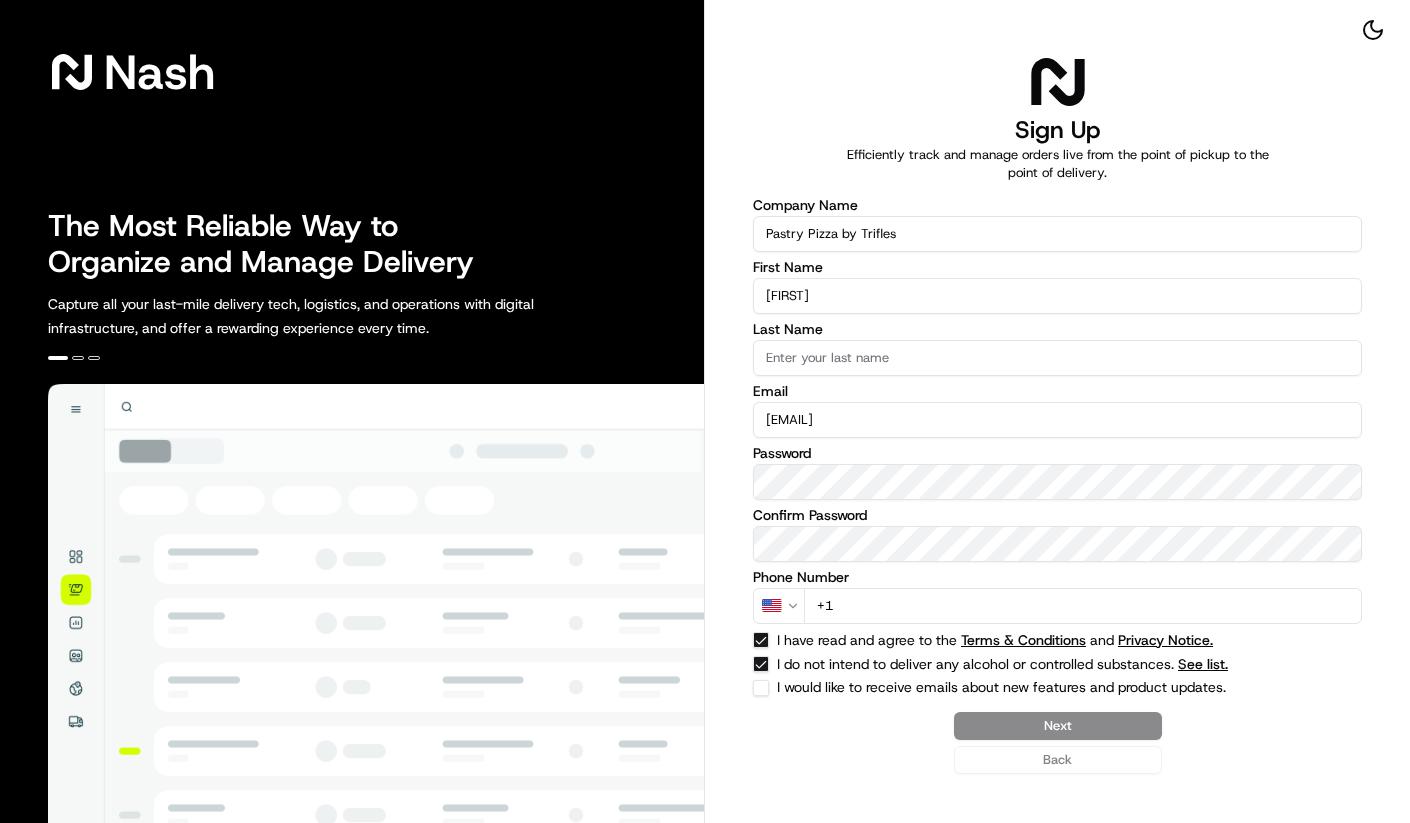 type on "[FIRST]" 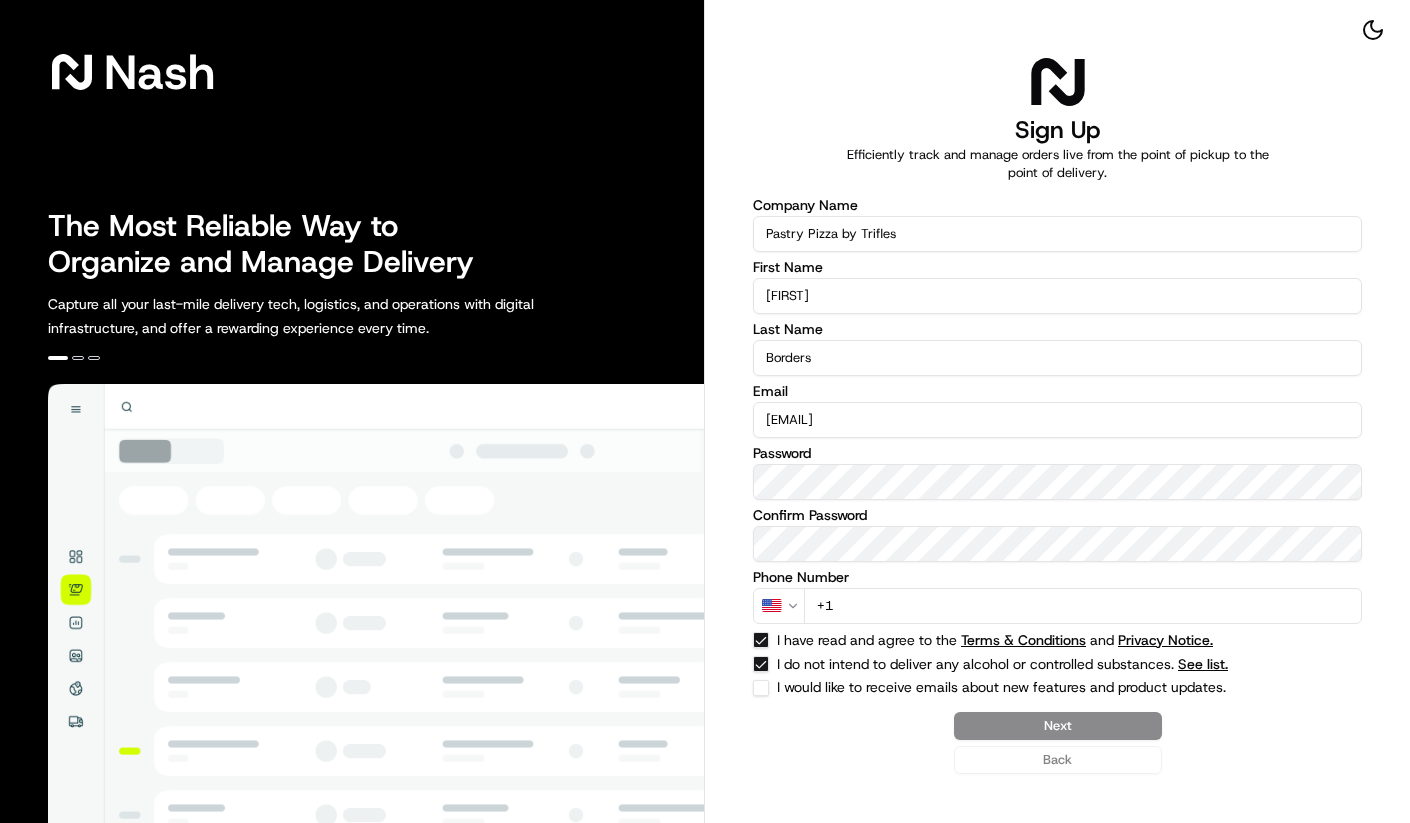 type on "Borders" 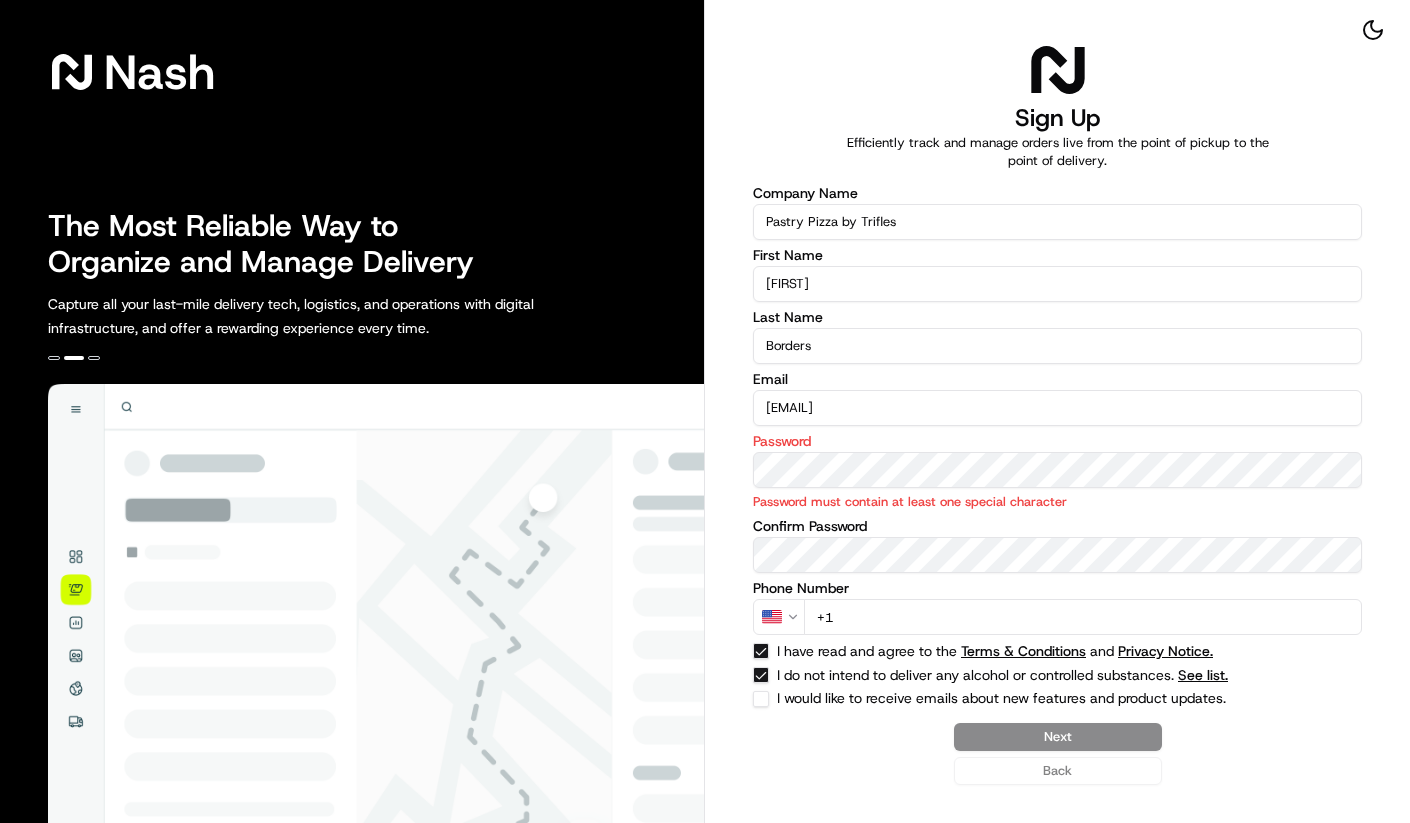 click on "Sign Up Efficiently track and manage orders live from the point of pickup to the point of delivery." at bounding box center (1058, 104) 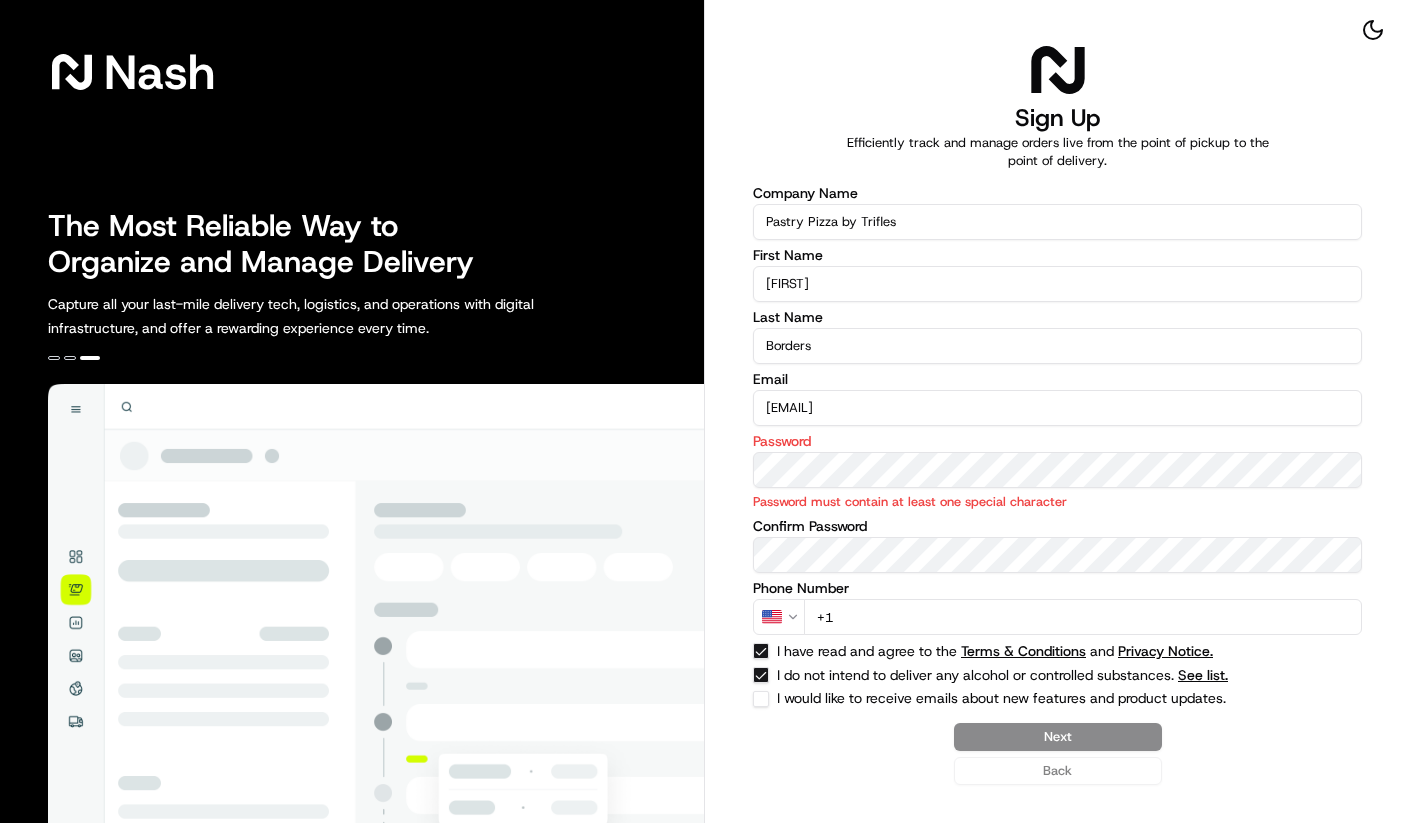 drag, startPoint x: 944, startPoint y: 407, endPoint x: 728, endPoint y: 413, distance: 216.08331 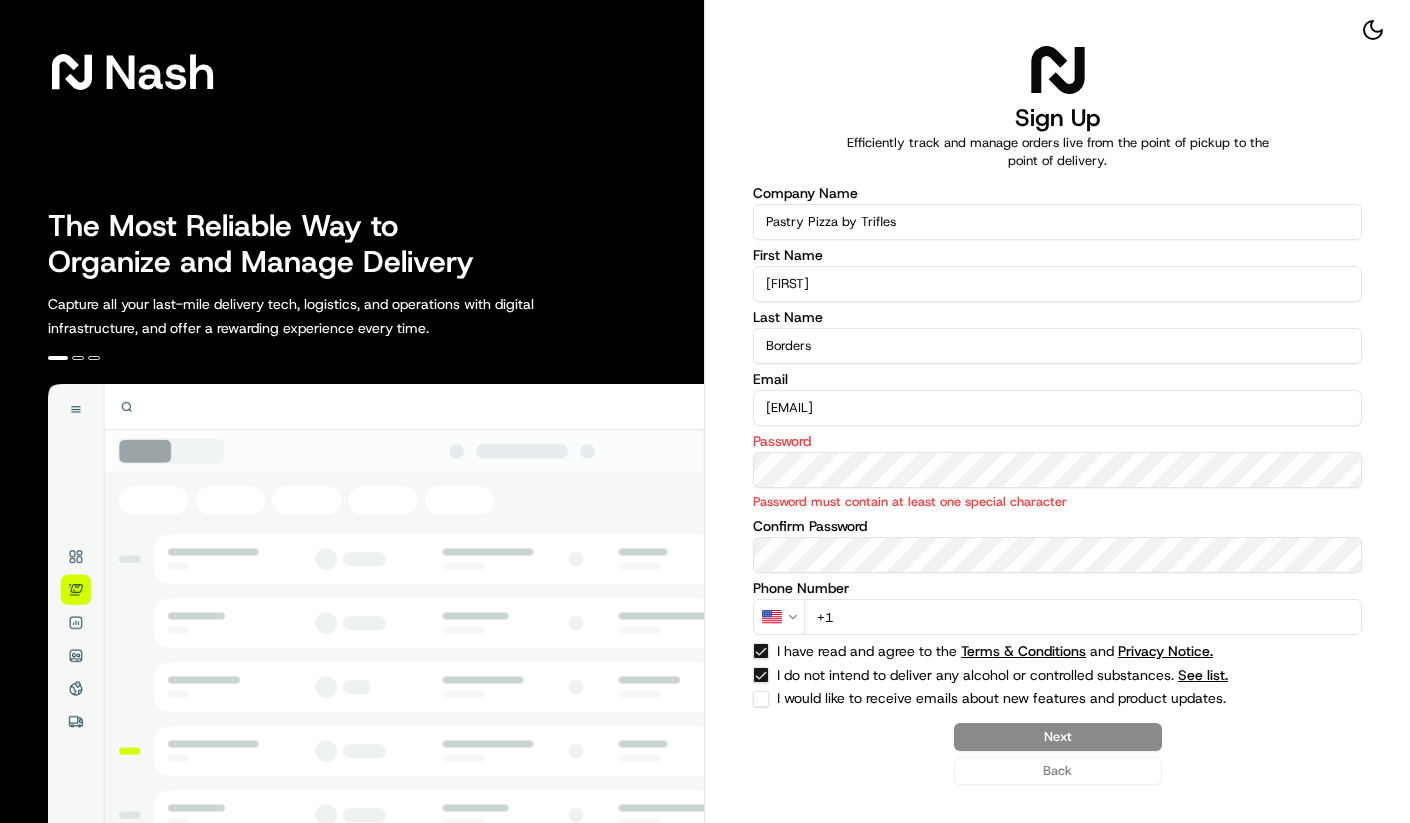 paste on "mtA69Mf7C8iApiY*" 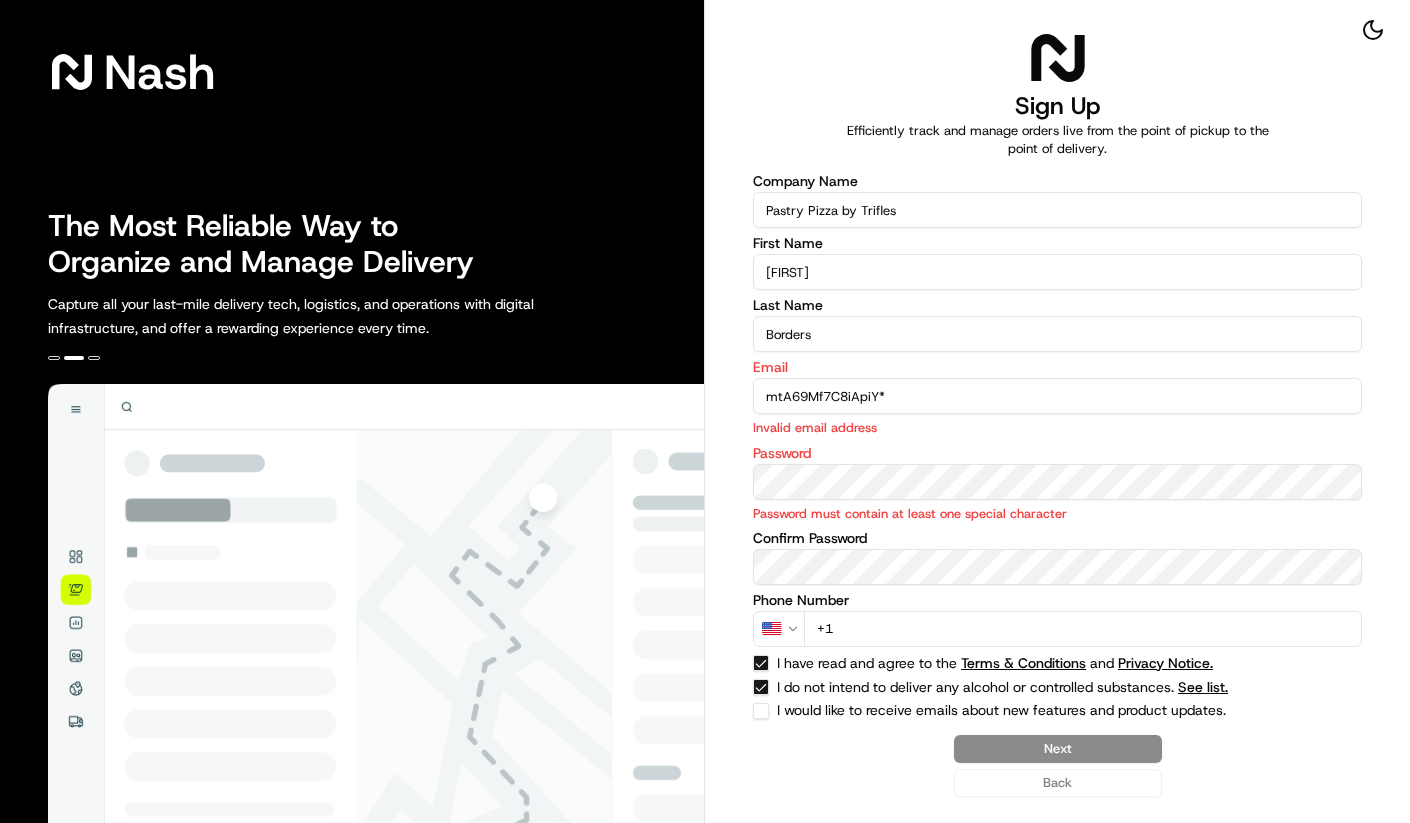 type on "[EMAIL]" 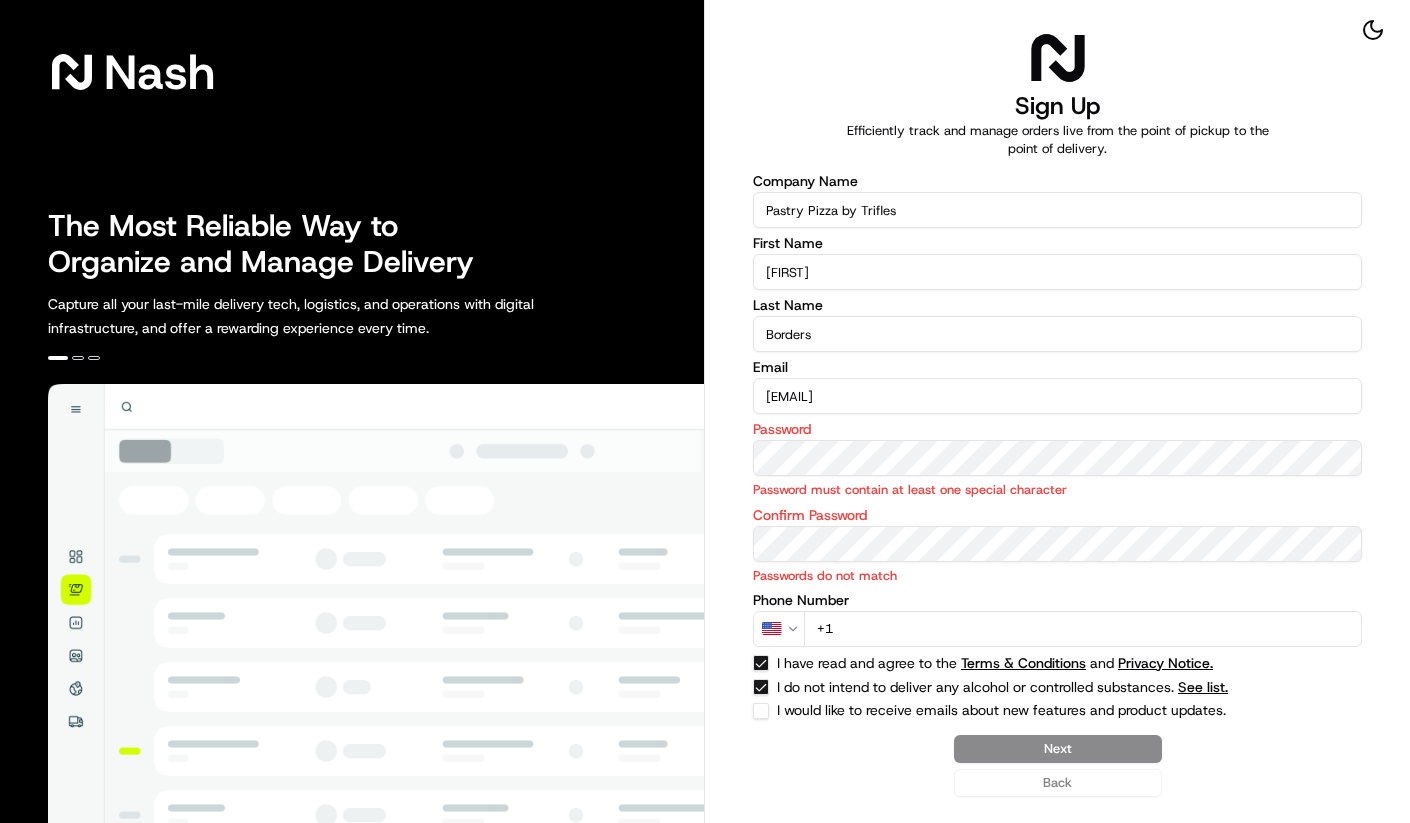 click on "+1" at bounding box center [1083, 629] 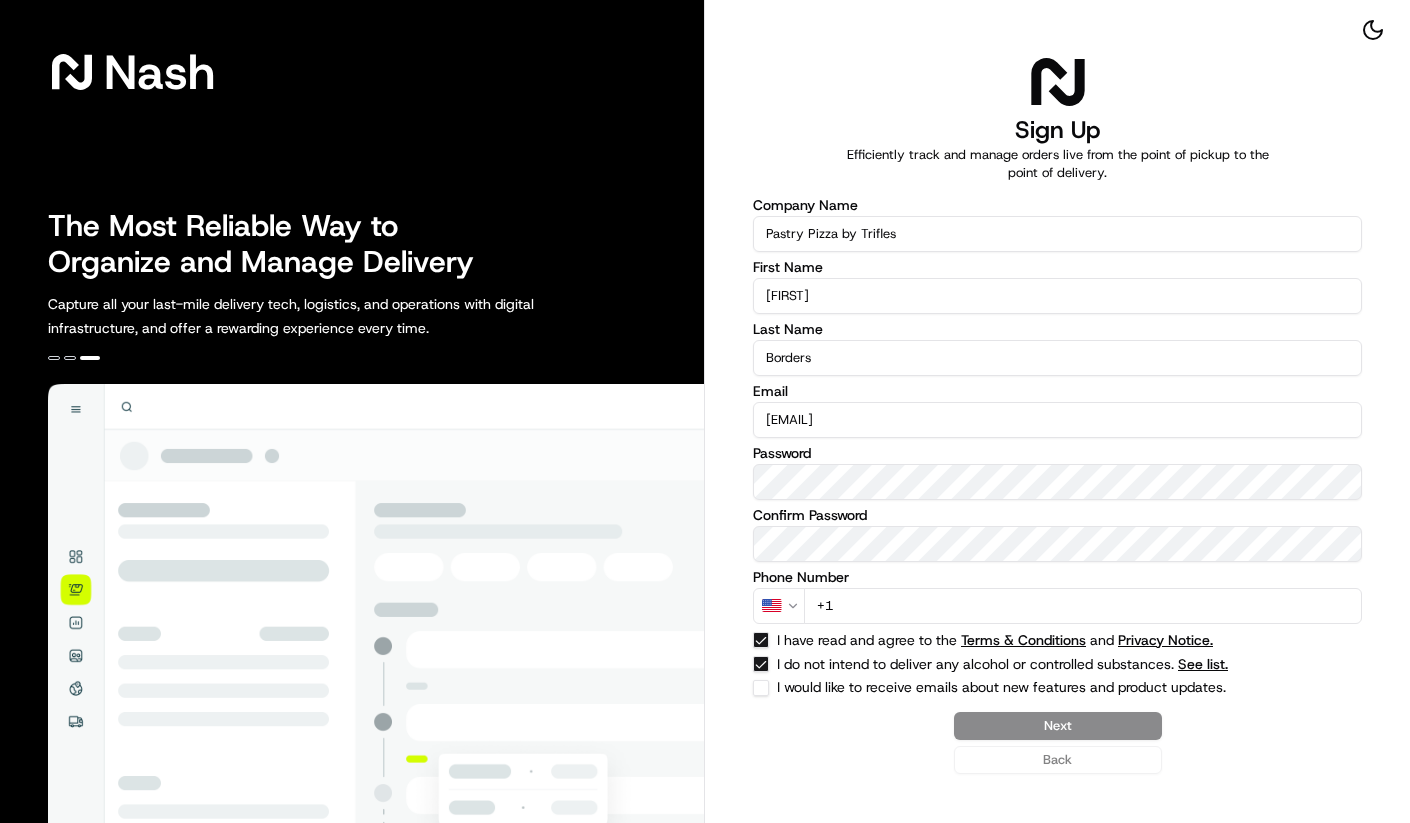 click on "+1" at bounding box center [1083, 606] 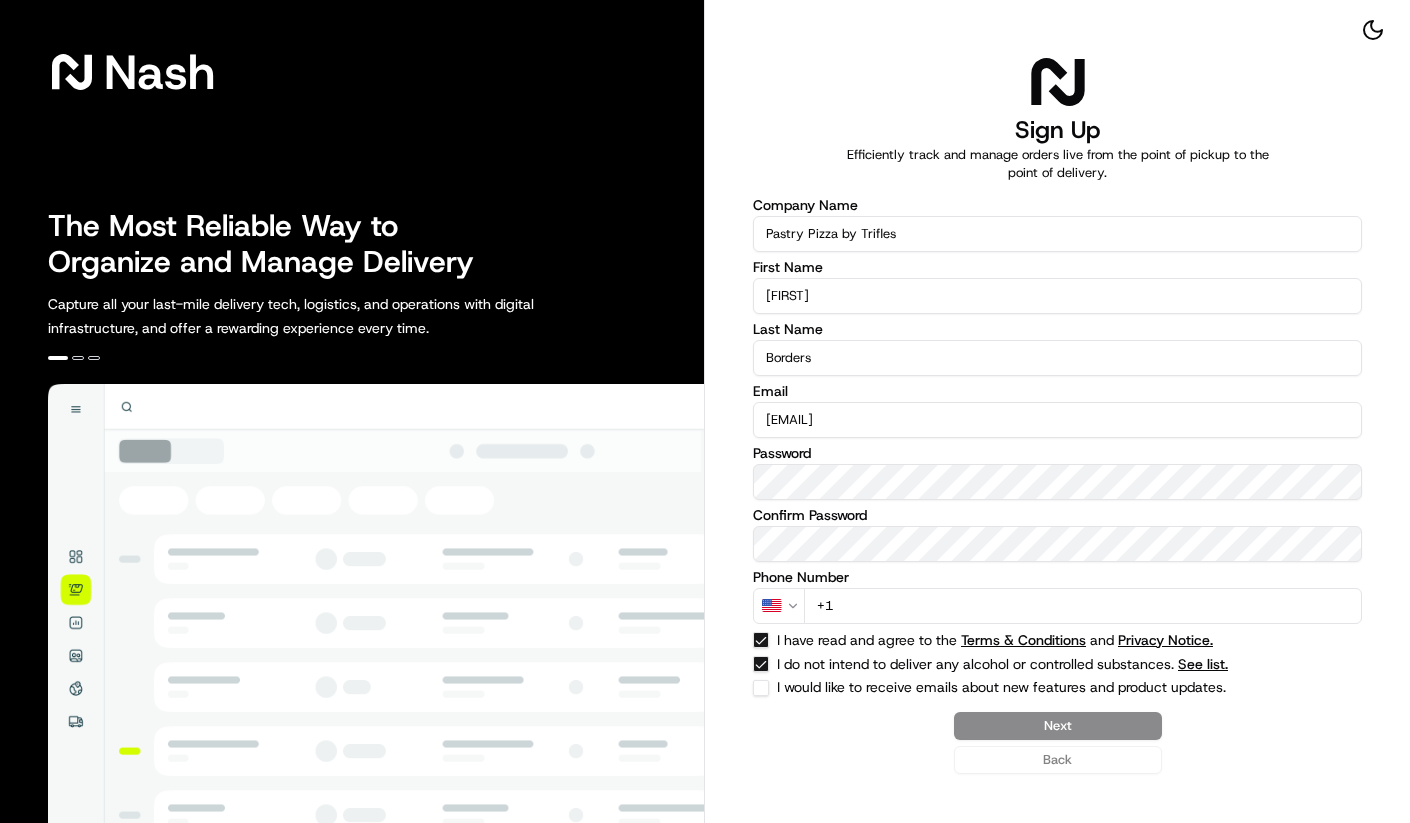 click on "+1" at bounding box center (1083, 606) 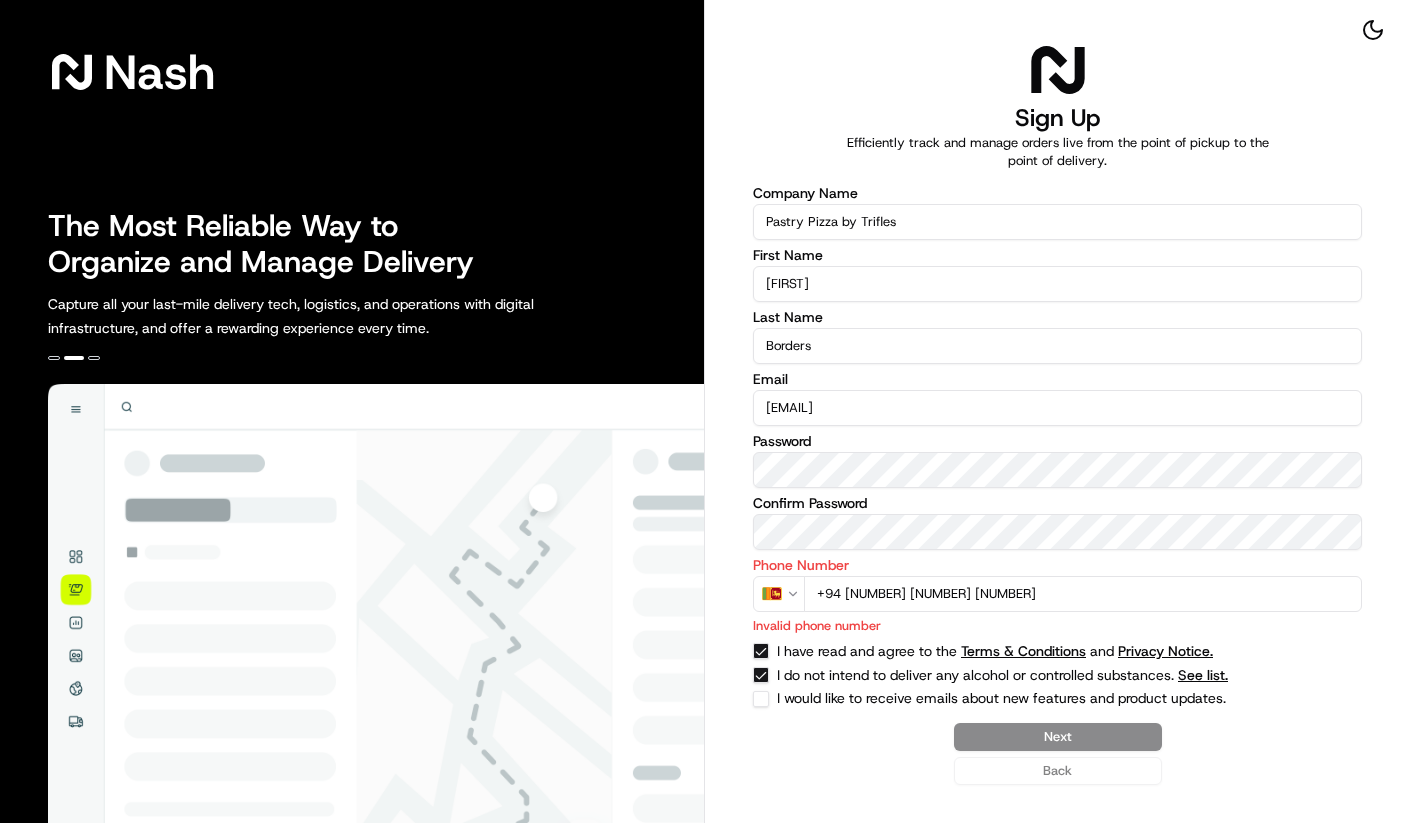 click on "+94 [NUMBER] [NUMBER] [NUMBER]" at bounding box center (1083, 594) 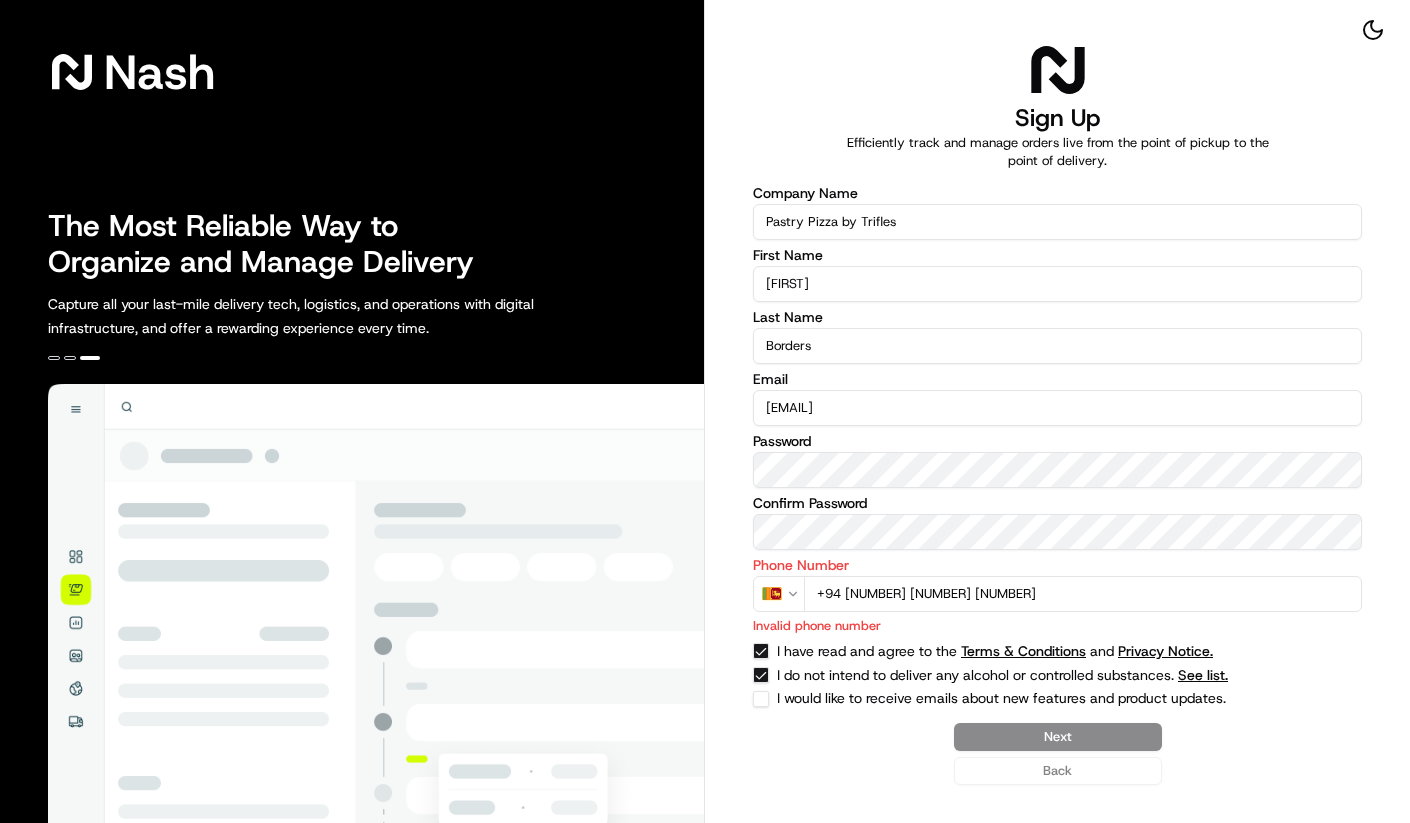 type on "+1" 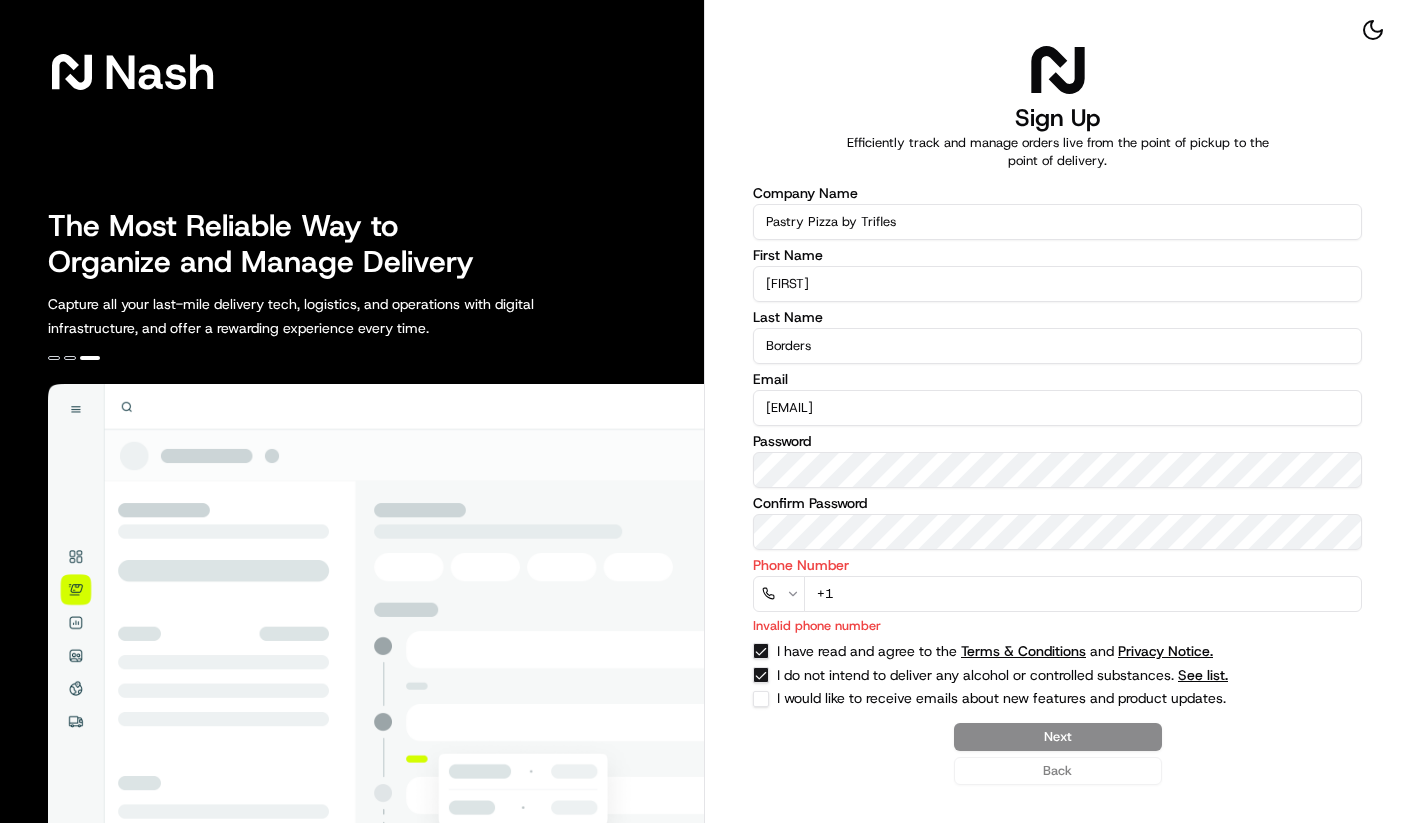 paste on "[PHONE]" 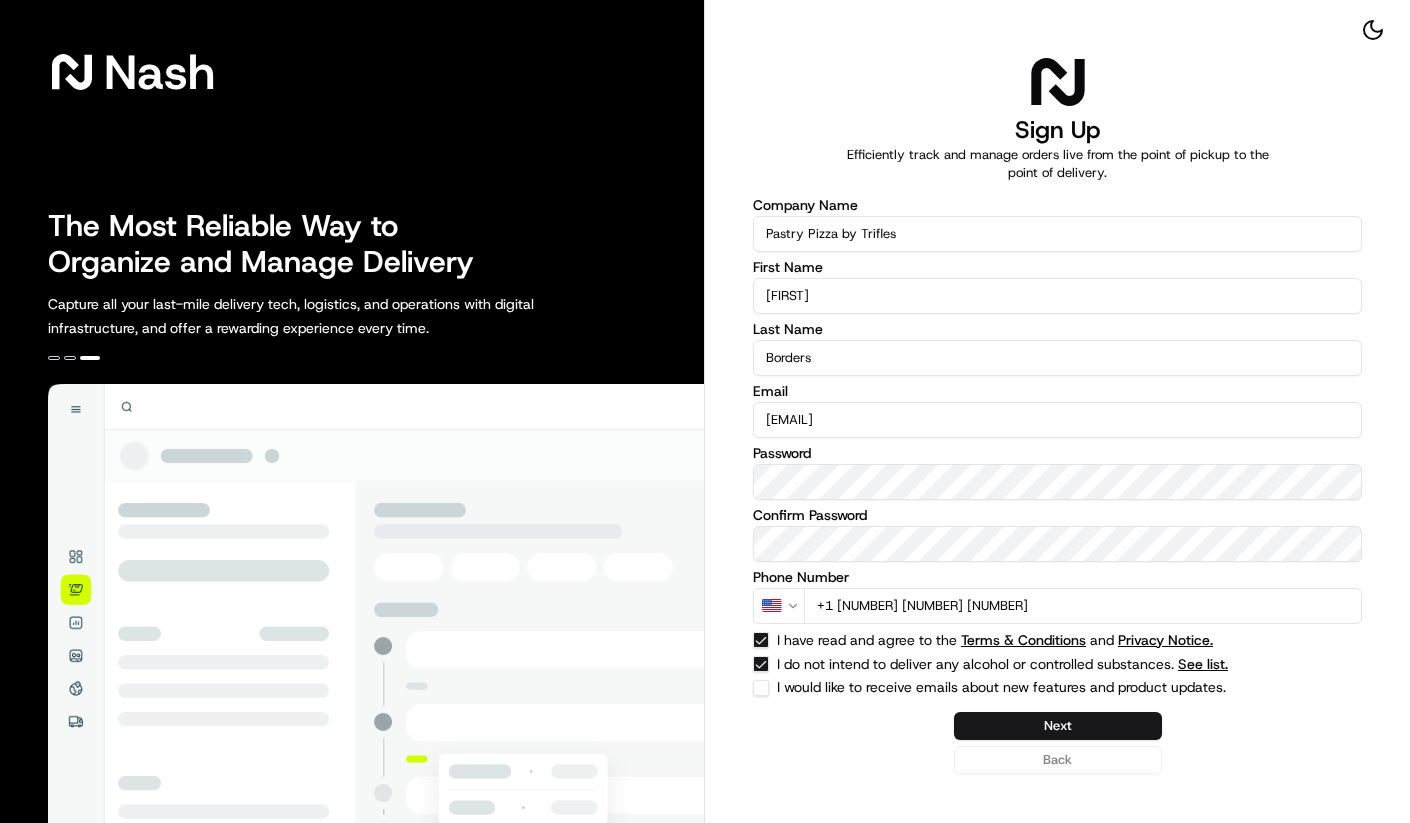 type on "+1 [NUMBER] [NUMBER] [NUMBER]" 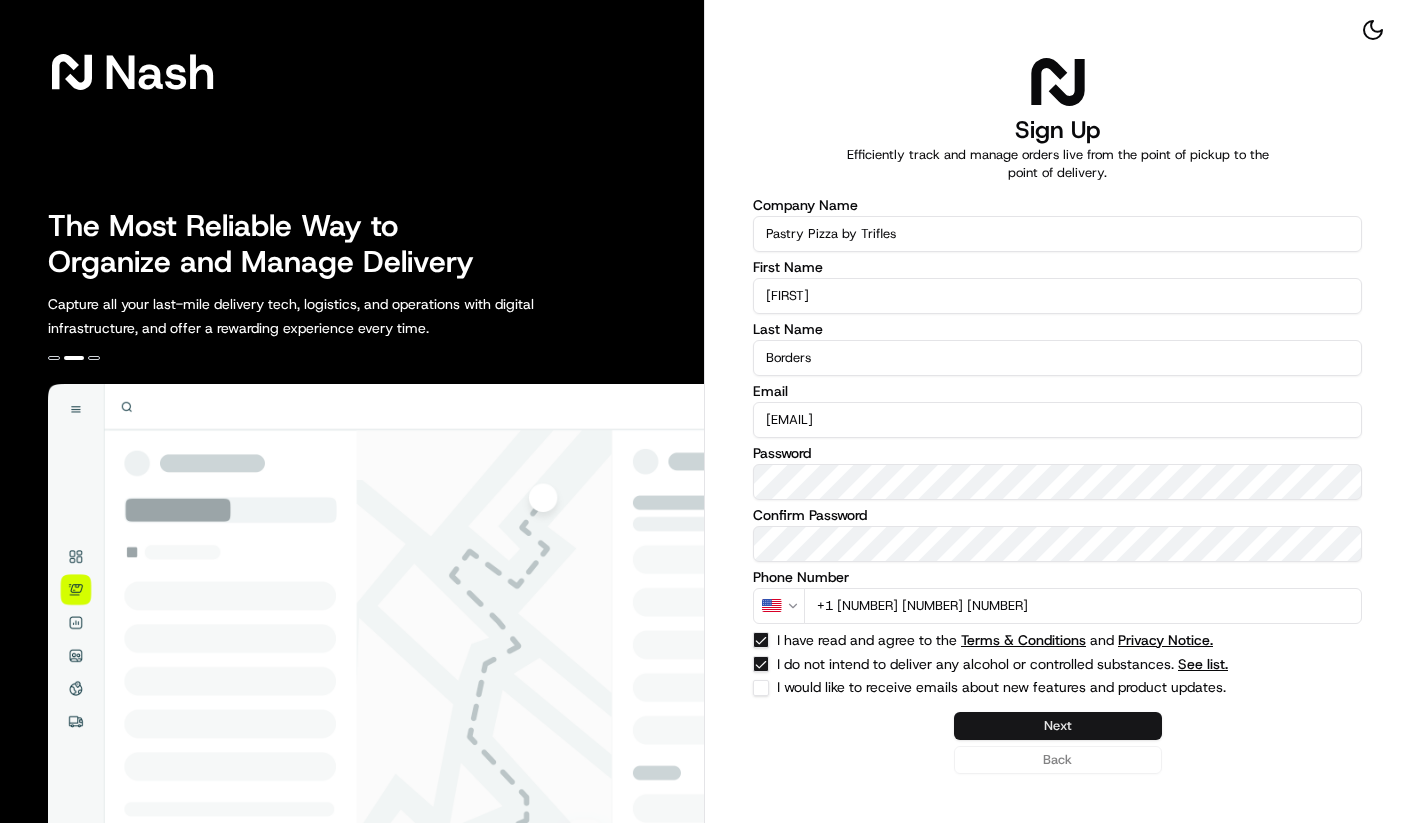 click on "Next" at bounding box center (1058, 726) 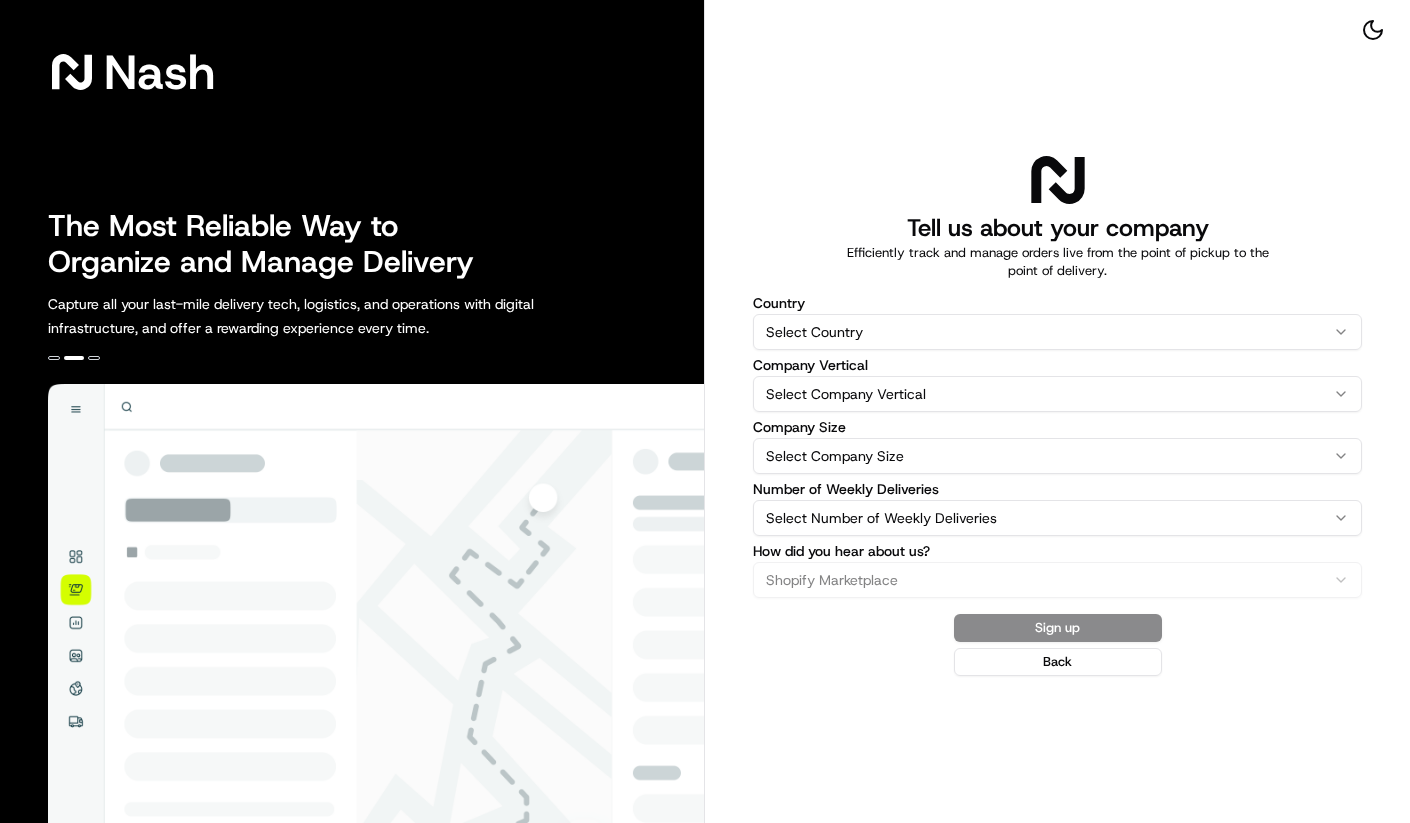 click on "Country Select Country United States Australia United Kingdom Canada New Zealand France Japan United Arab Emirates Greece Singapore Portugal Saudi Arabia Puerto Rico Belgium Company Vertical Select Company Vertical Catering Delivery Fleet Florist Ghost Kitchen Grocery Liquor / Controlled Substances Marketplace Meal Kit Pharmacy Restaurant Retail Other Company Size Select Company Size 1-10 11-50 51-200 201-500 501-1000 1001-5000 5001-10000 10000+ Number of Weekly Deliveries Select Number of Weekly Deliveries 0-25 26-100 101-250 251-500 501-1000 1001-5000 5001-10000 10000+ How did you hear about us? Shopify Marketplace Current Customer Conference Social Media News Article Email Marketing Testimonials Shopify Marketplace Otter (Cloud Kitchens) Wix Restaurants App4 Chowly FlipDish iMenu360 Lunchbox Zuppler Other" at bounding box center [1057, 447] 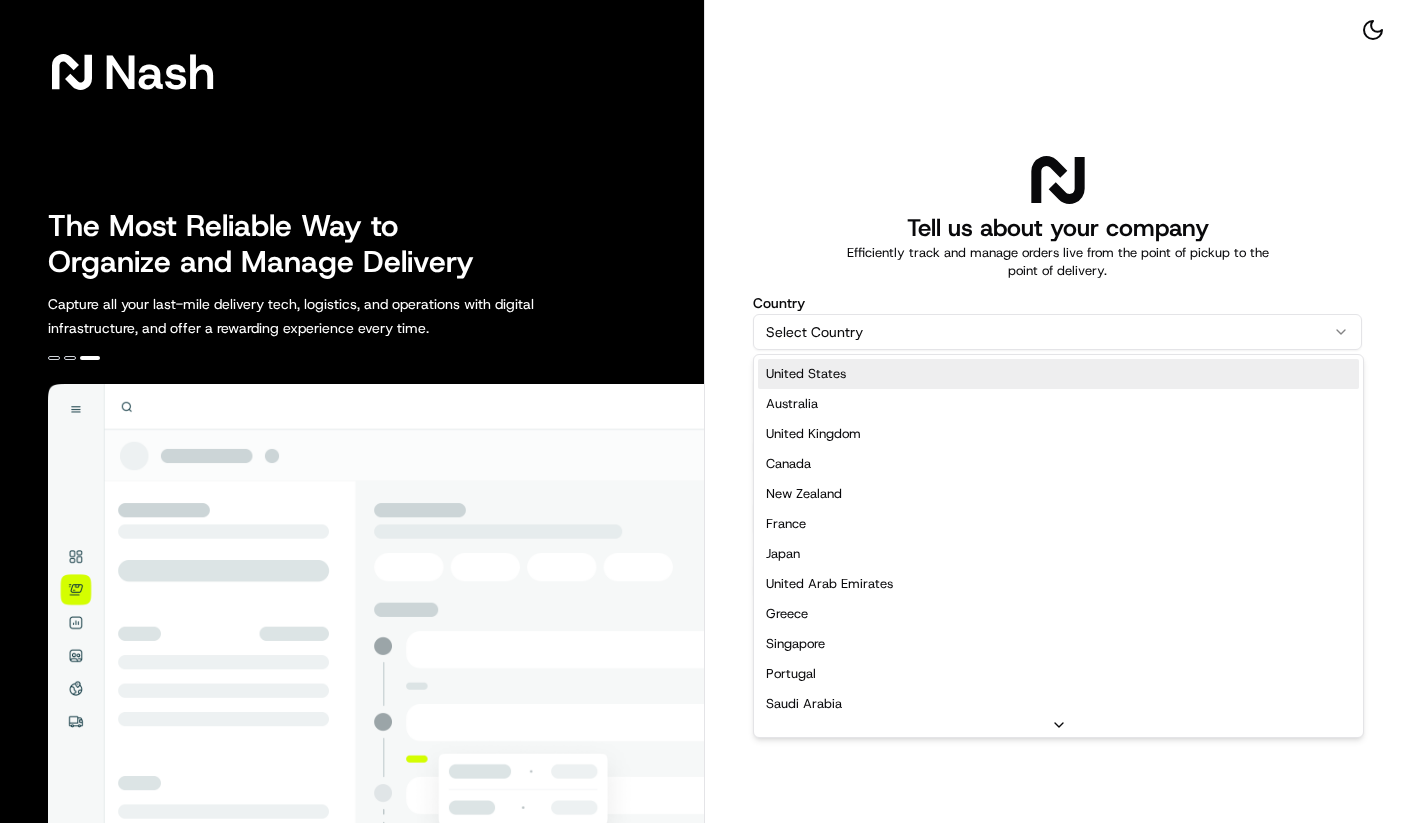 select on "US" 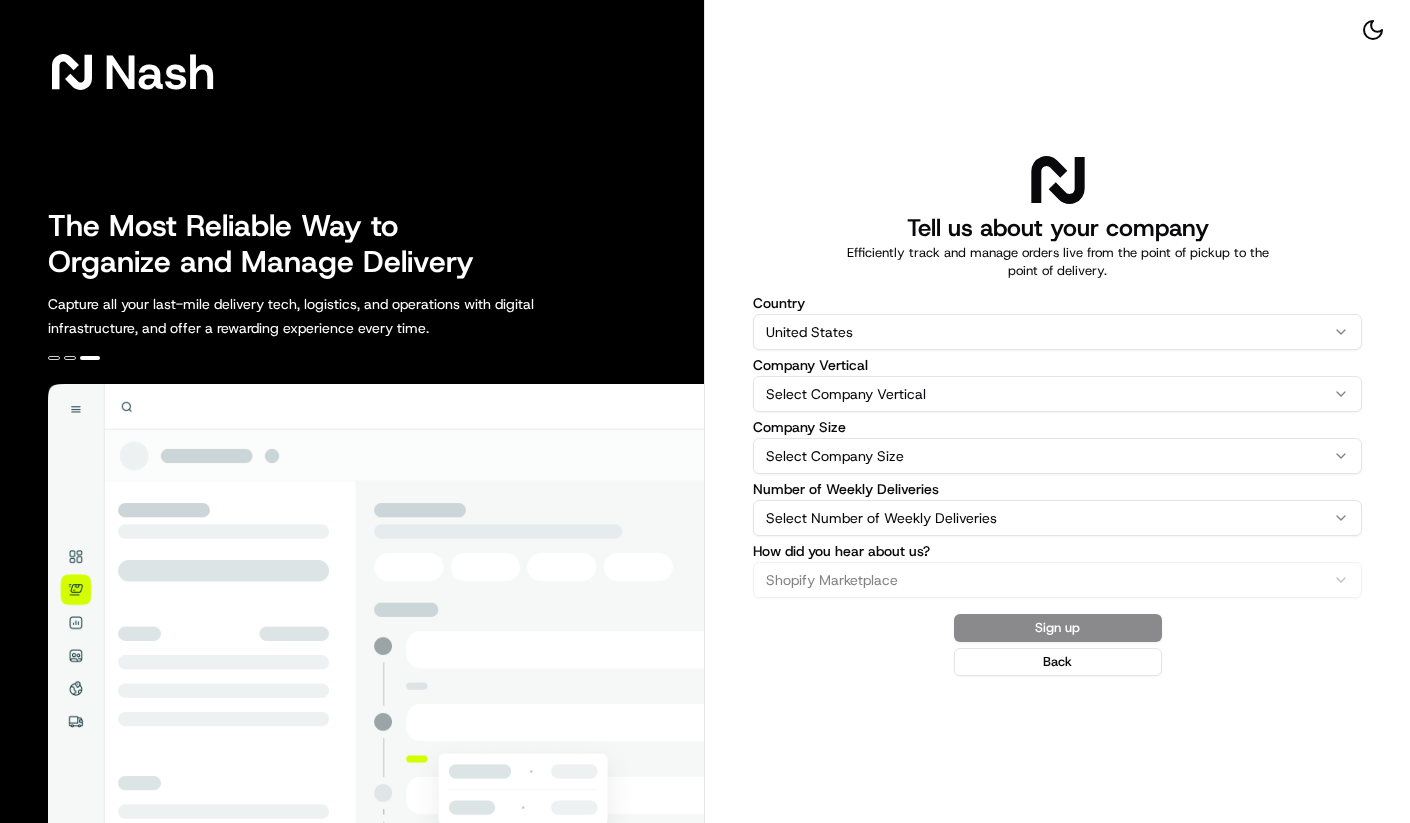 click on "Nash The Most Reliable Way to Organize and Manage Delivery Capture all your last-mile delivery tech, logistics, and operations with digital infrastructure, and offer a rewarding experience every time. Tell us about your company Efficiently track and manage orders live from the point of pickup to the point of delivery. Country United States United States Australia United Kingdom Canada New Zealand France Japan United Arab Emirates Greece Singapore Portugal Saudi Arabia Puerto Rico Belgium Company Vertical Select Company Vertical Catering Delivery Fleet Florist Ghost Kitchen Grocery Liquor / Controlled Substances Marketplace Meal Kit Pharmacy Restaurant Retail Other Company Size Select Company Size 1-10 11-50 51-200 201-500 501-1000 1001-5000 5001-10000 10000+ Number of Weekly Deliveries Select Number of Weekly Deliveries 0-25 26-100 101-250 251-500 501-1000 1001-5000 5001-10000 10000+ How did you hear about us? Shopify Marketplace Current Customer Conference Social Media News Article App4 Other" at bounding box center (705, 411) 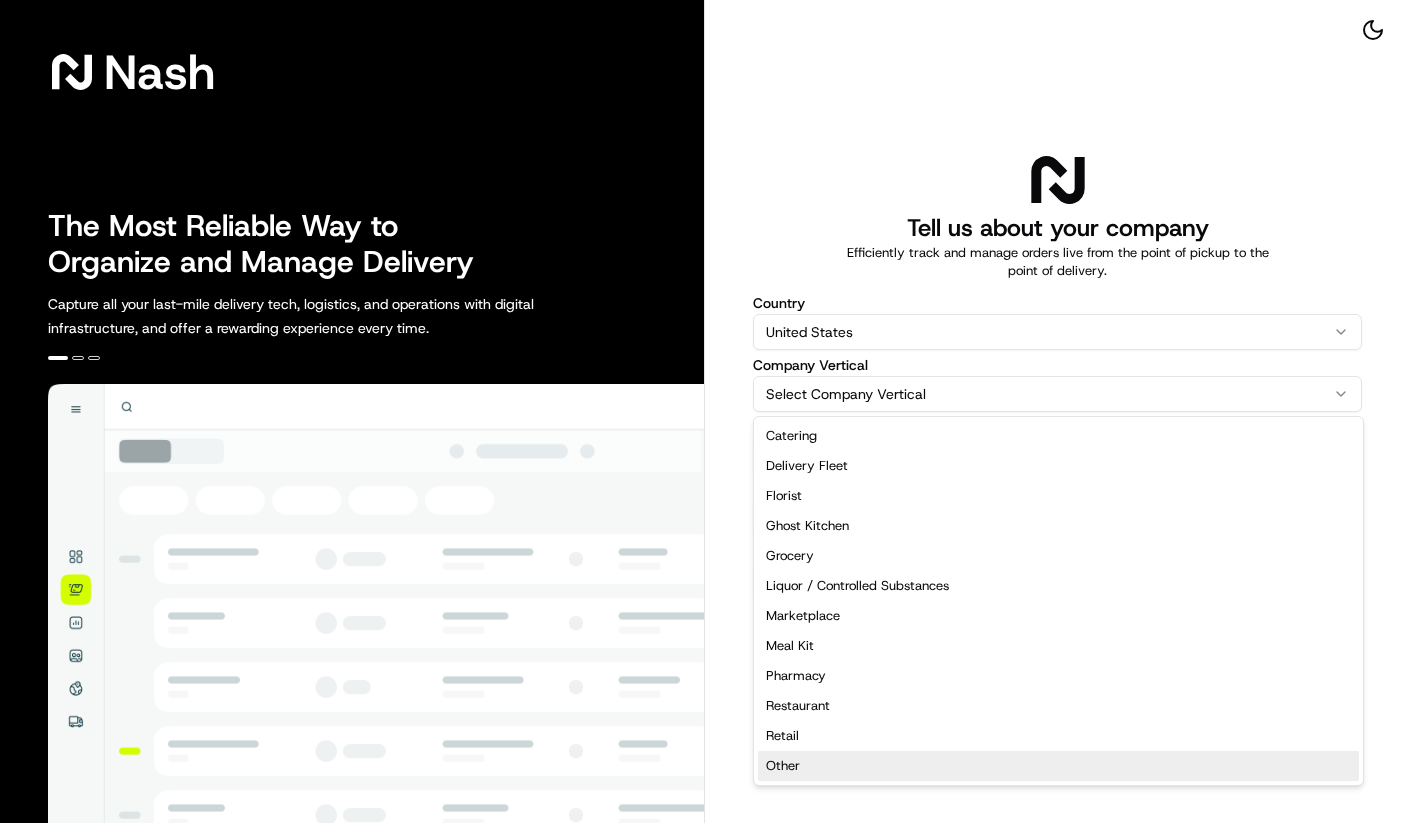 select on "Other" 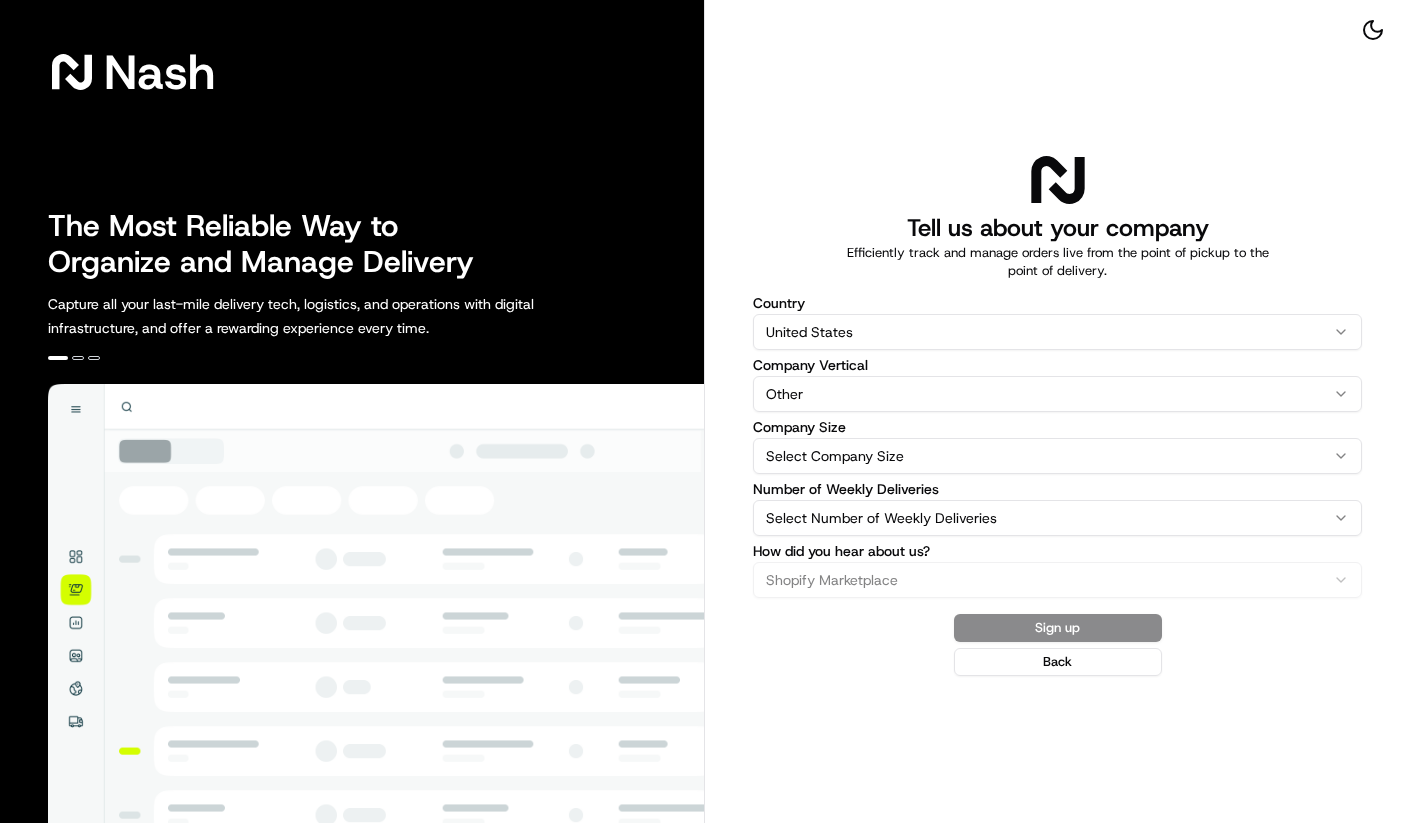 click on "Nash The Most Reliable Way to Organize and Manage Delivery Capture all your last-mile delivery tech, logistics, and operations with digital infrastructure, and offer a rewarding experience every time. Tell us about your company Efficiently track and manage orders live from the point of pickup to the point of delivery. Country United States United States Australia United Kingdom Canada New Zealand France Japan United Arab Emirates Greece Singapore Portugal Saudi Arabia Puerto Rico Belgium Company Vertical Other Catering Delivery Fleet Florist Ghost Kitchen Grocery Liquor / Controlled Substances Marketplace Meal Kit Pharmacy Restaurant Retail Other Company Size 1-10 11-50 51-200 201-500 501-1000 1001-5000 5001-10000 10000+ Number of Weekly Deliveries Select Number of Weekly Deliveries 0-25 26-100 101-250 251-500 501-1000 1001-5000 5001-10000 10000+ How did you hear about us? Shopify Marketplace Current Customer Conference Social Media News Article Email Marketing Testimonials" at bounding box center [705, 411] 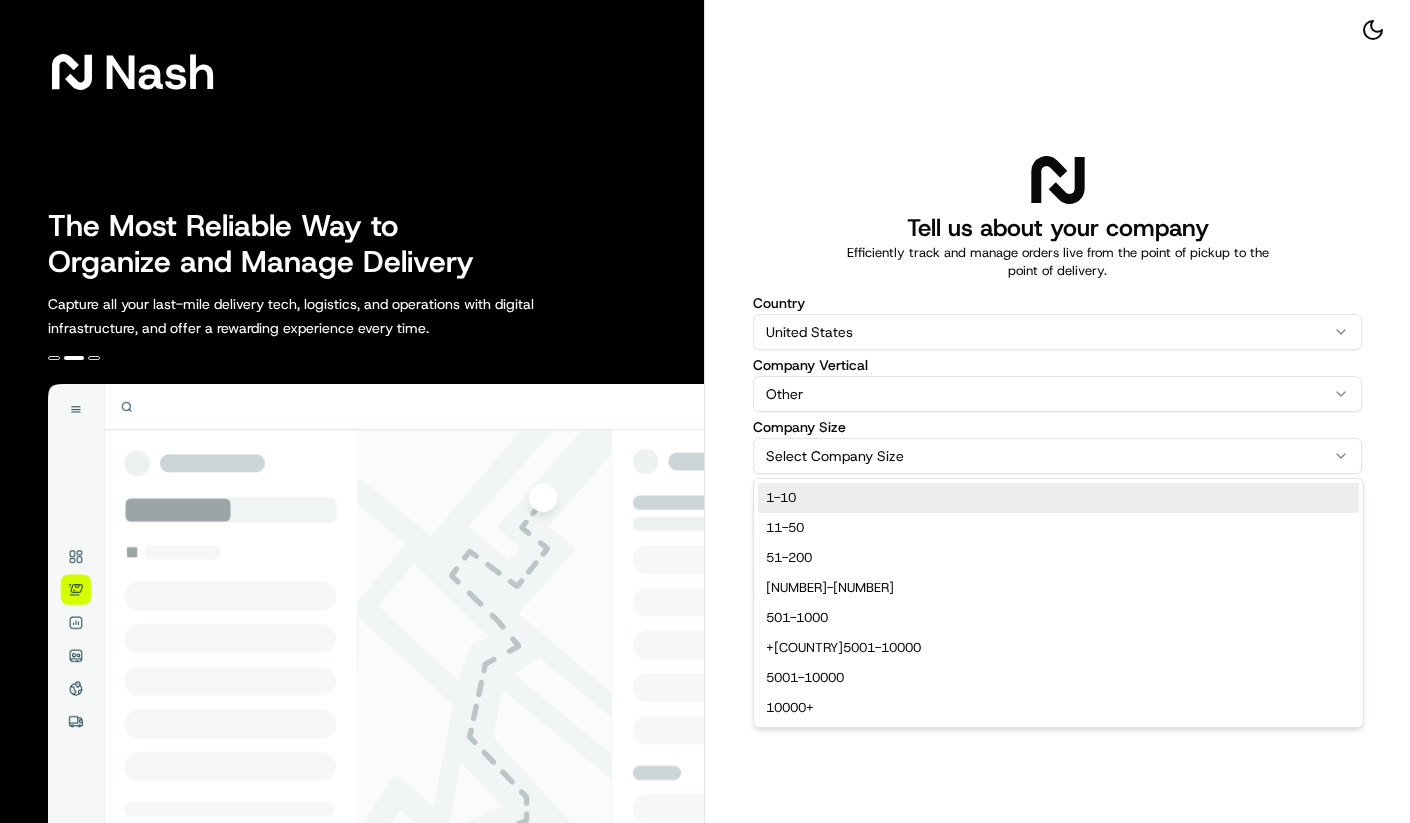 select on "1-10" 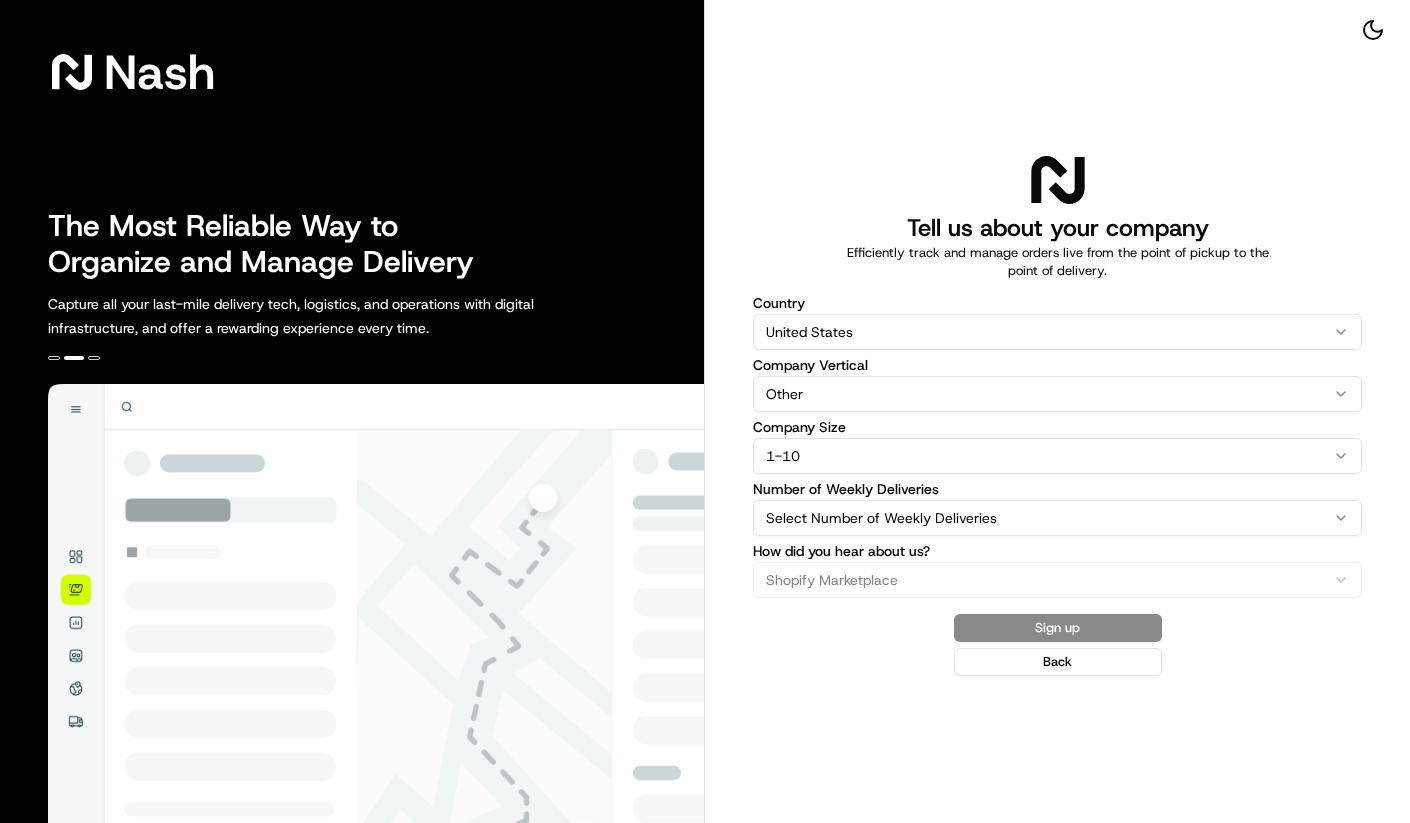 click on "Nash The Most Reliable Way to Organize and Manage Delivery Capture all your last-mile delivery tech, logistics, and operations with digital infrastructure, and offer a rewarding experience every time. Tell us about your company Efficiently track and manage orders live from the point of pickup to the point of delivery. Country United States United States Australia United Kingdom Canada New Zealand France Japan United Arab Emirates Greece Singapore Portugal Saudi Arabia Puerto Rico Belgium Company Vertical Other Catering Delivery Fleet Florist Ghost Kitchen Grocery Liquor / Controlled Substances Marketplace Meal Kit Pharmacy Restaurant Retail Other Company Size 1-10 1-10 11-50 51-200 201-500 501-1000 1001-5000 5001-10000 10000+ Number of Weekly Deliveries Select Number of Weekly Deliveries 0-25 26-100 101-250 251-500 501-1000 1001-5000 5001-10000 10000+ How did you hear about us? Shopify Marketplace Current Customer Conference Social Media News Article Email Marketing Testimonials App4 Chowly" at bounding box center [705, 411] 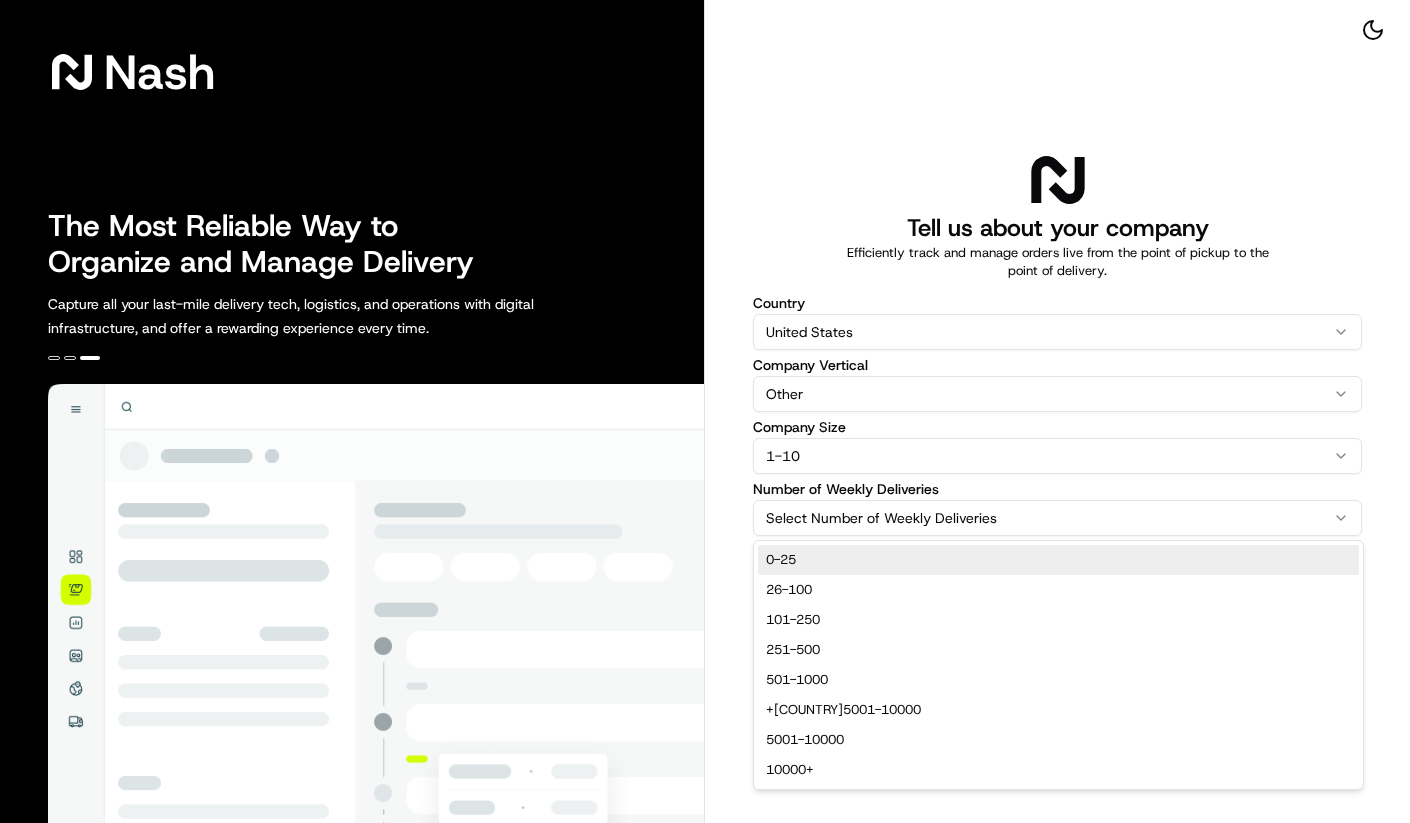 select on "0-25" 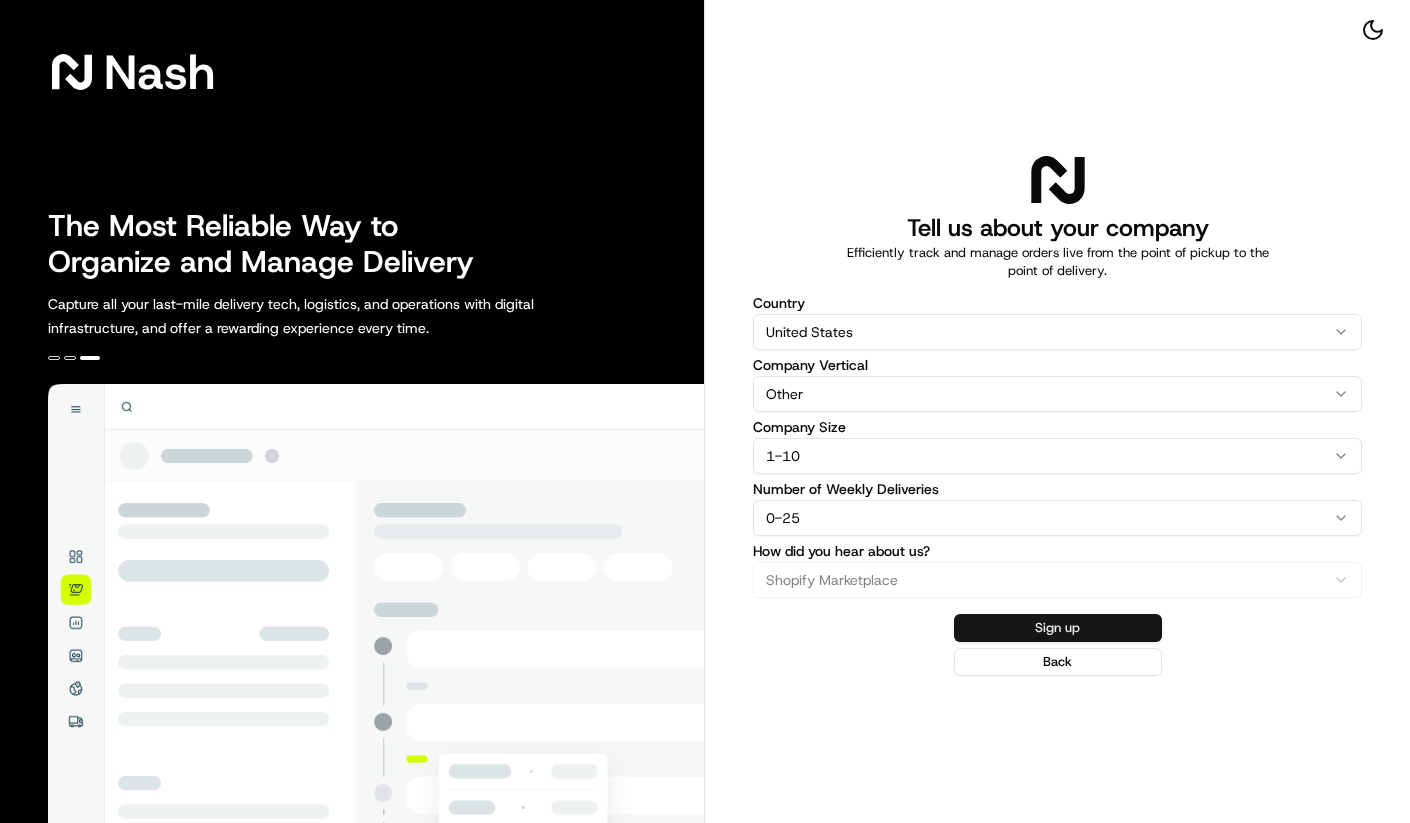 click on "Sign up" at bounding box center (1058, 628) 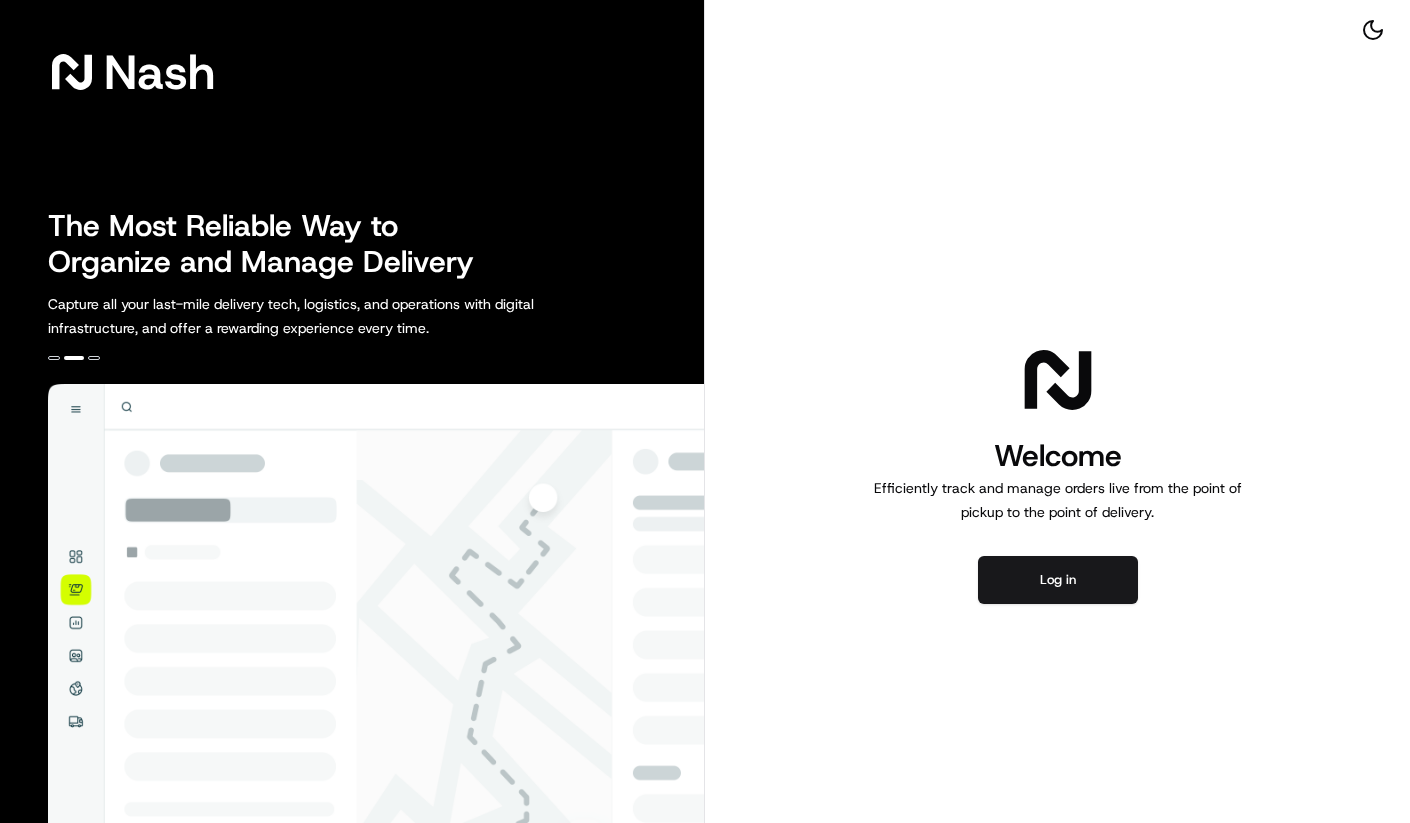 scroll, scrollTop: 0, scrollLeft: 0, axis: both 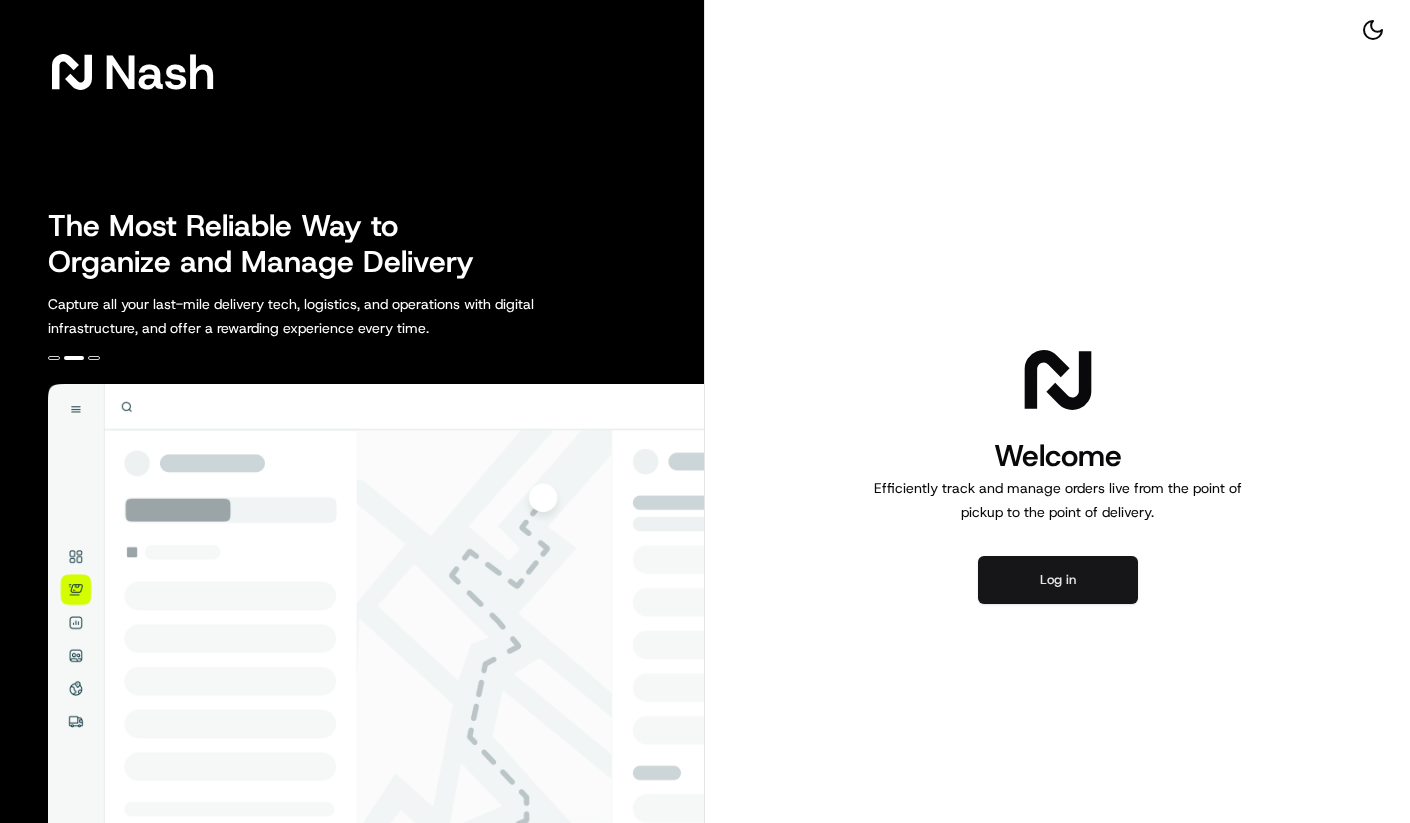 click on "Log in" at bounding box center [1058, 580] 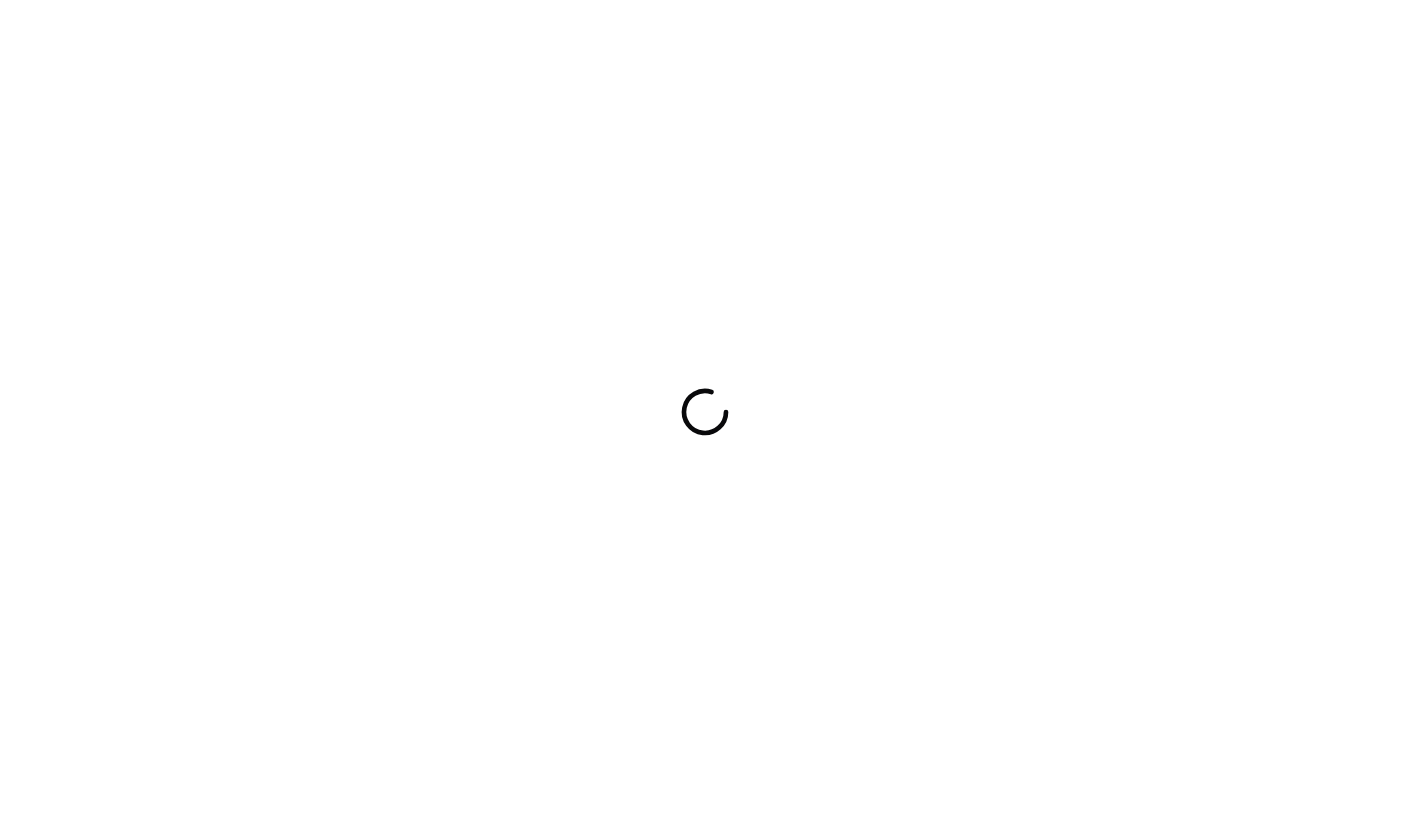 scroll, scrollTop: 0, scrollLeft: 0, axis: both 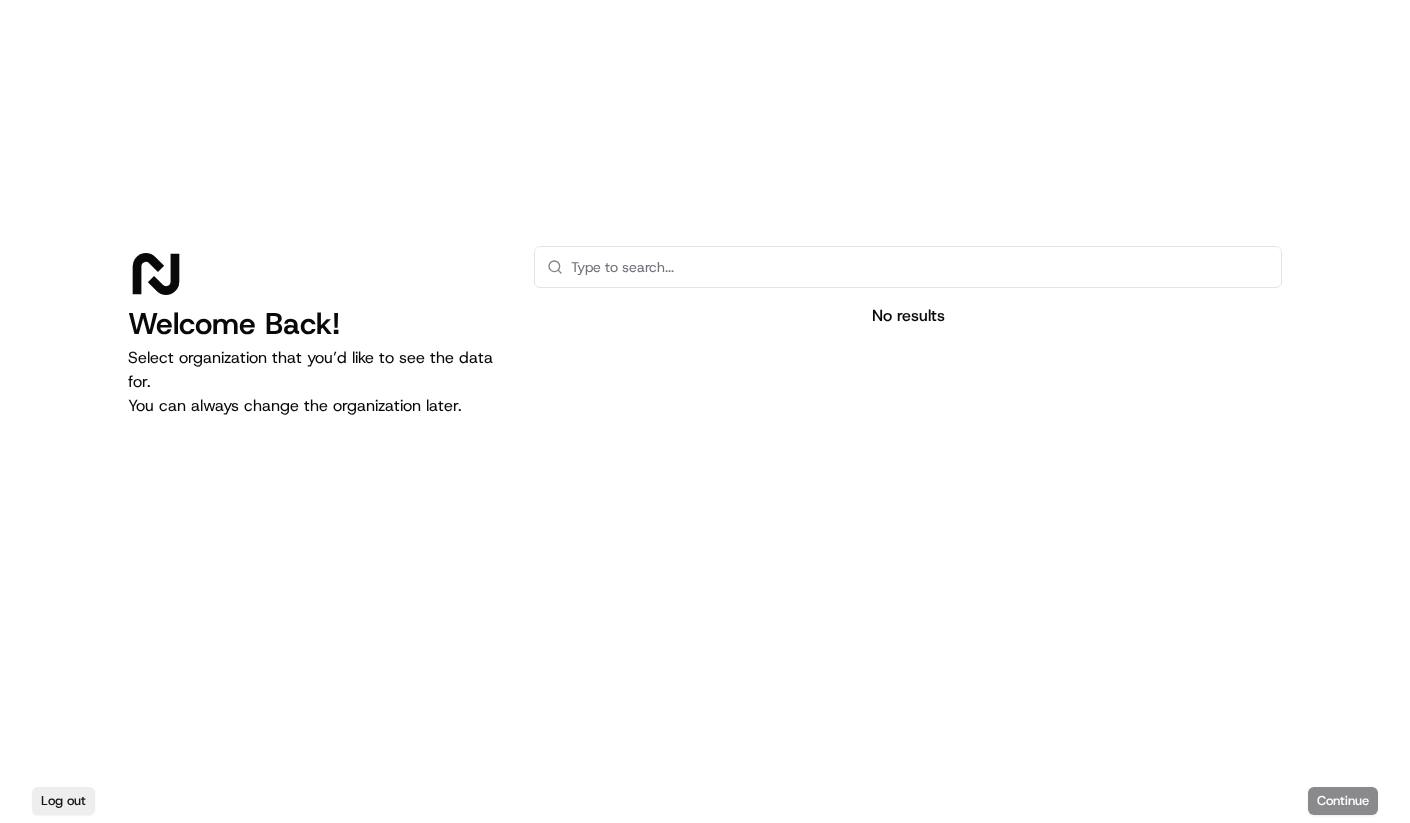 click at bounding box center [920, 267] 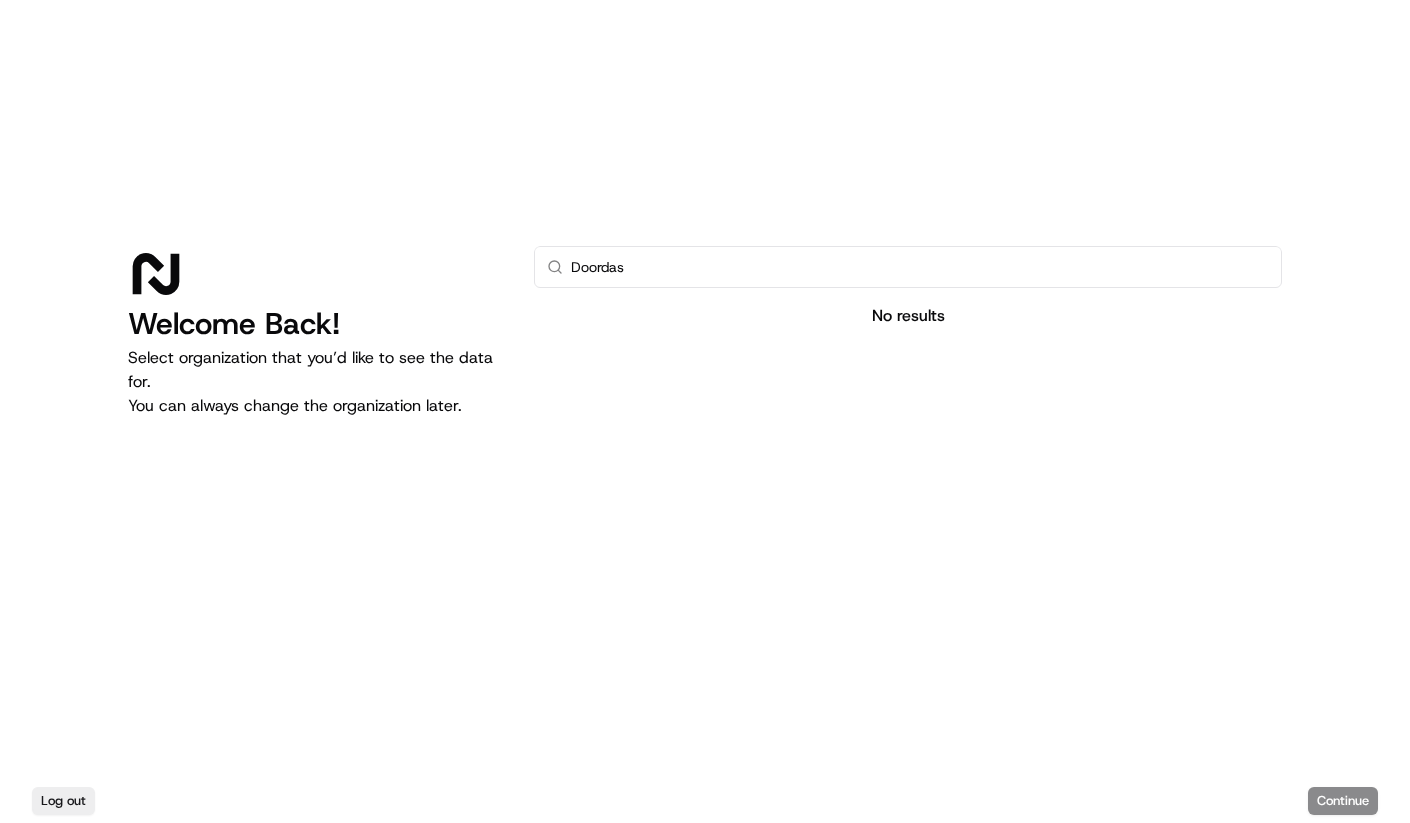 type on "Doordash" 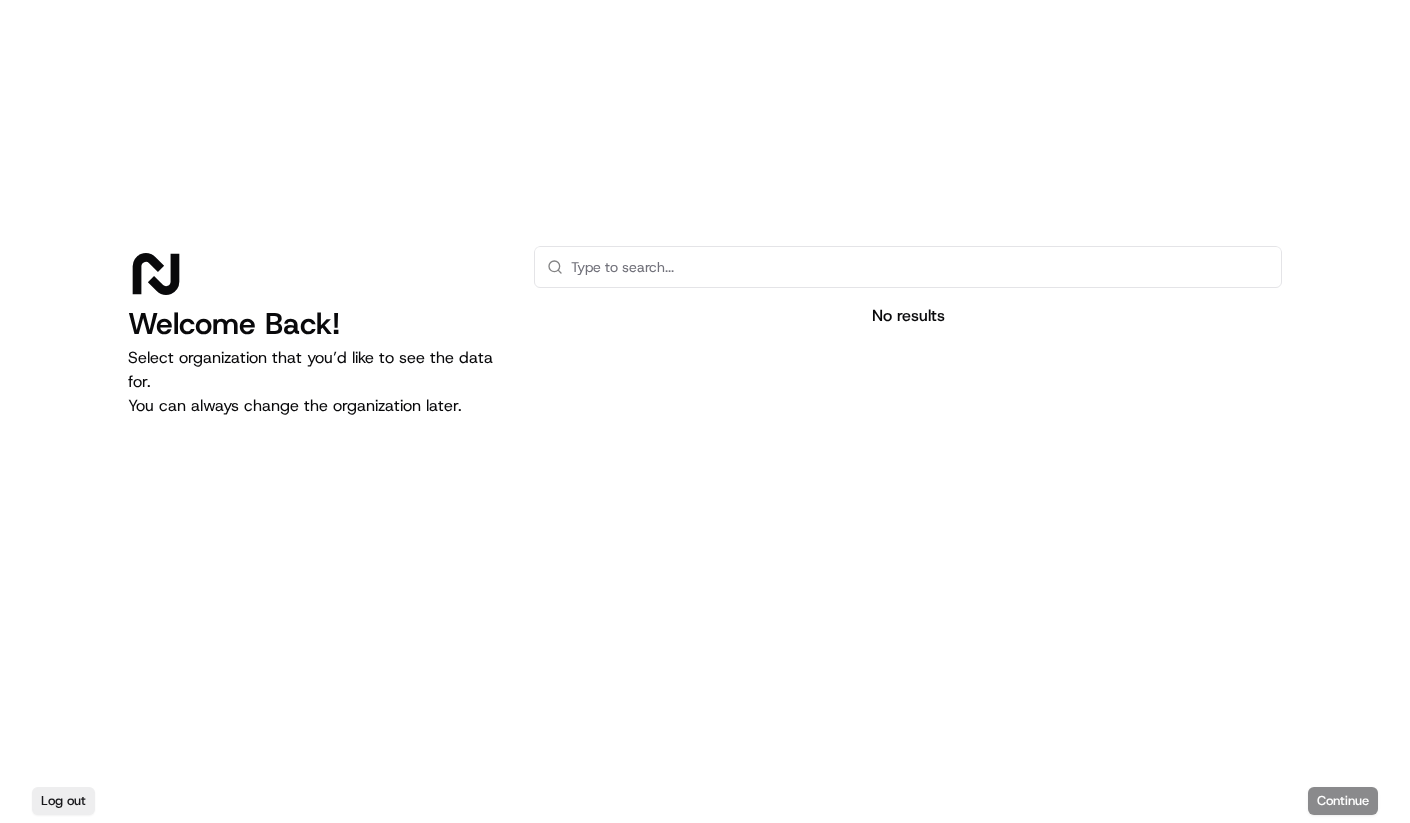 click on "Log out Continue" at bounding box center (705, 801) 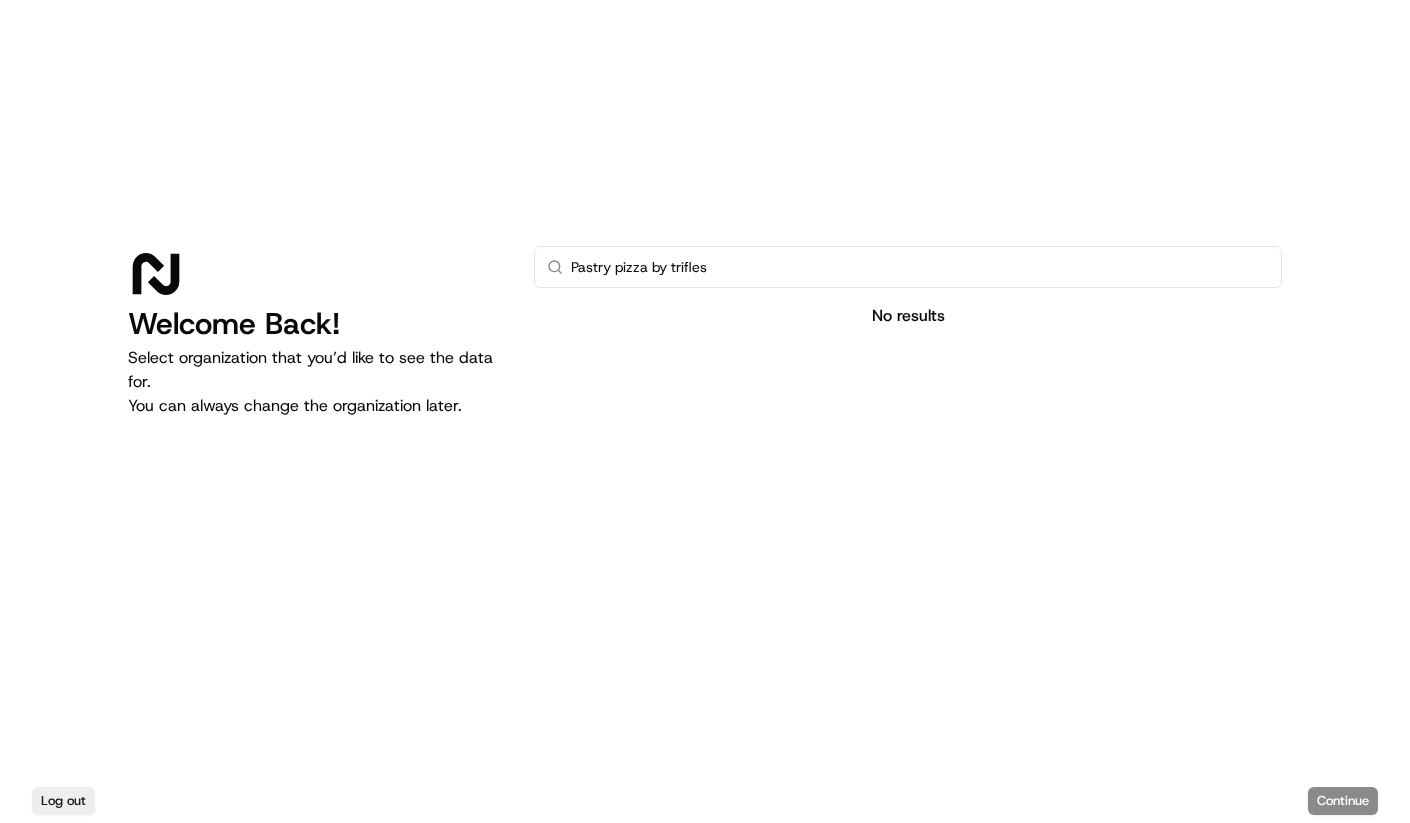 click at bounding box center [908, 503] 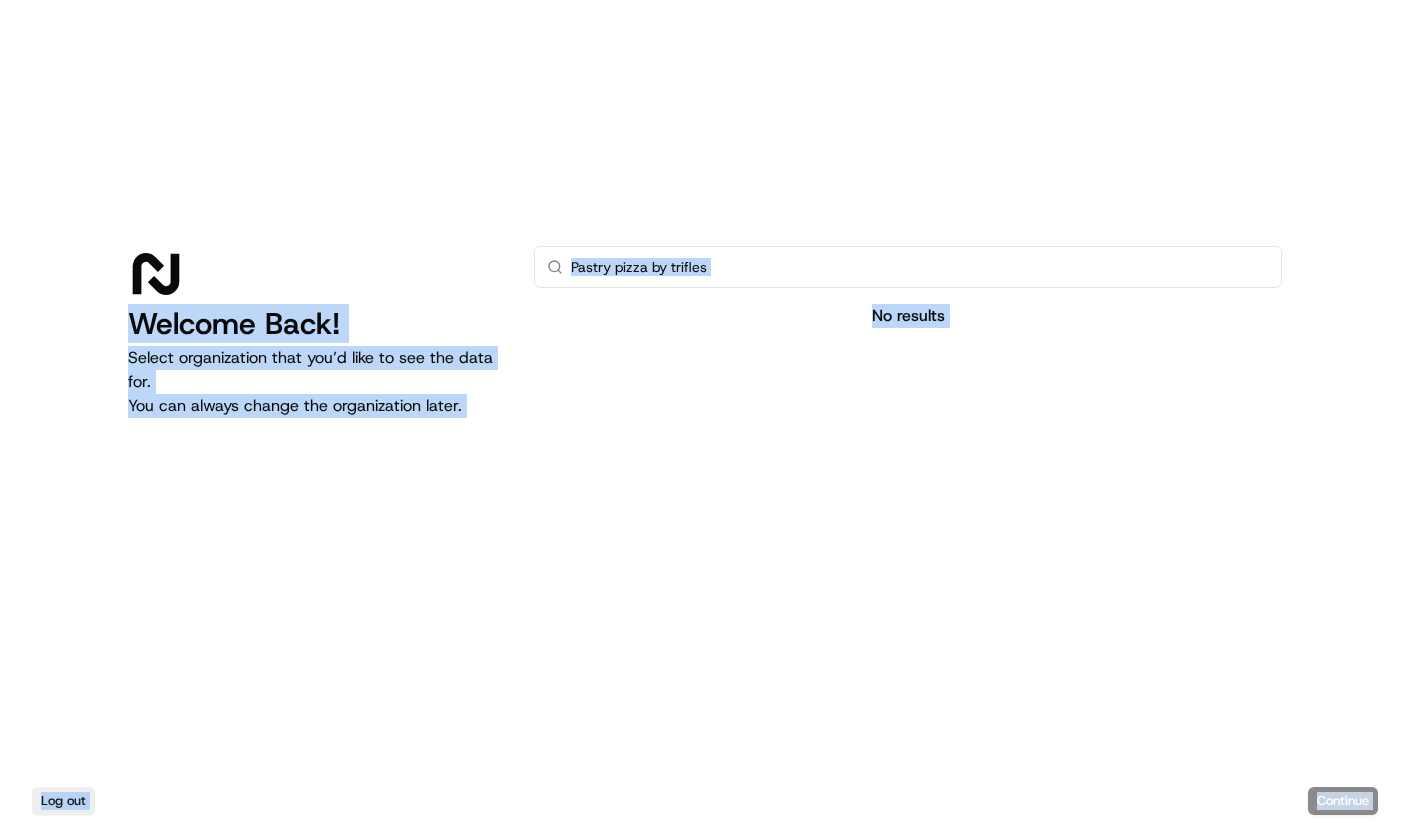 click on "Pastry pizza by trifles" at bounding box center (920, 267) 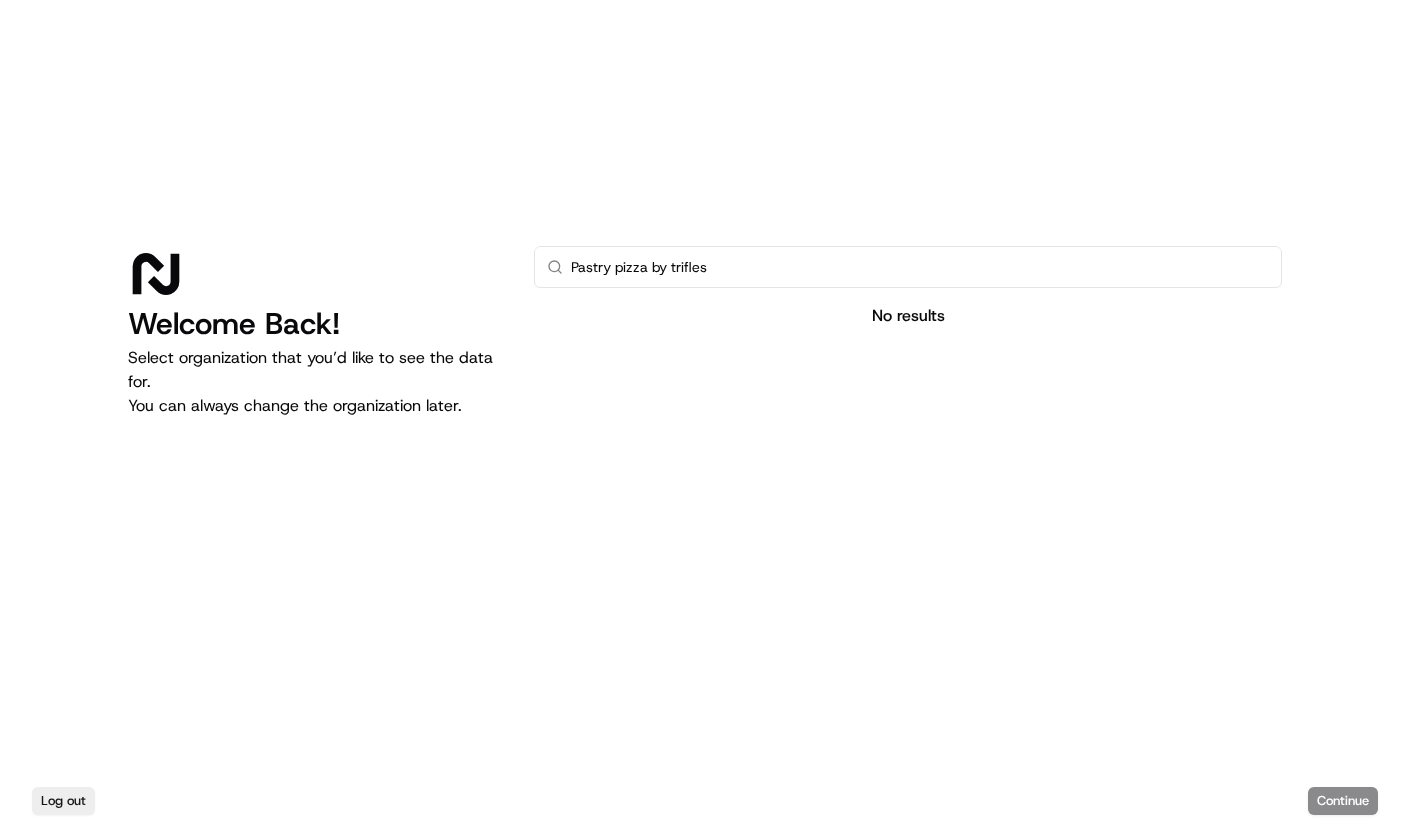 drag, startPoint x: 555, startPoint y: 276, endPoint x: 568, endPoint y: 266, distance: 16.40122 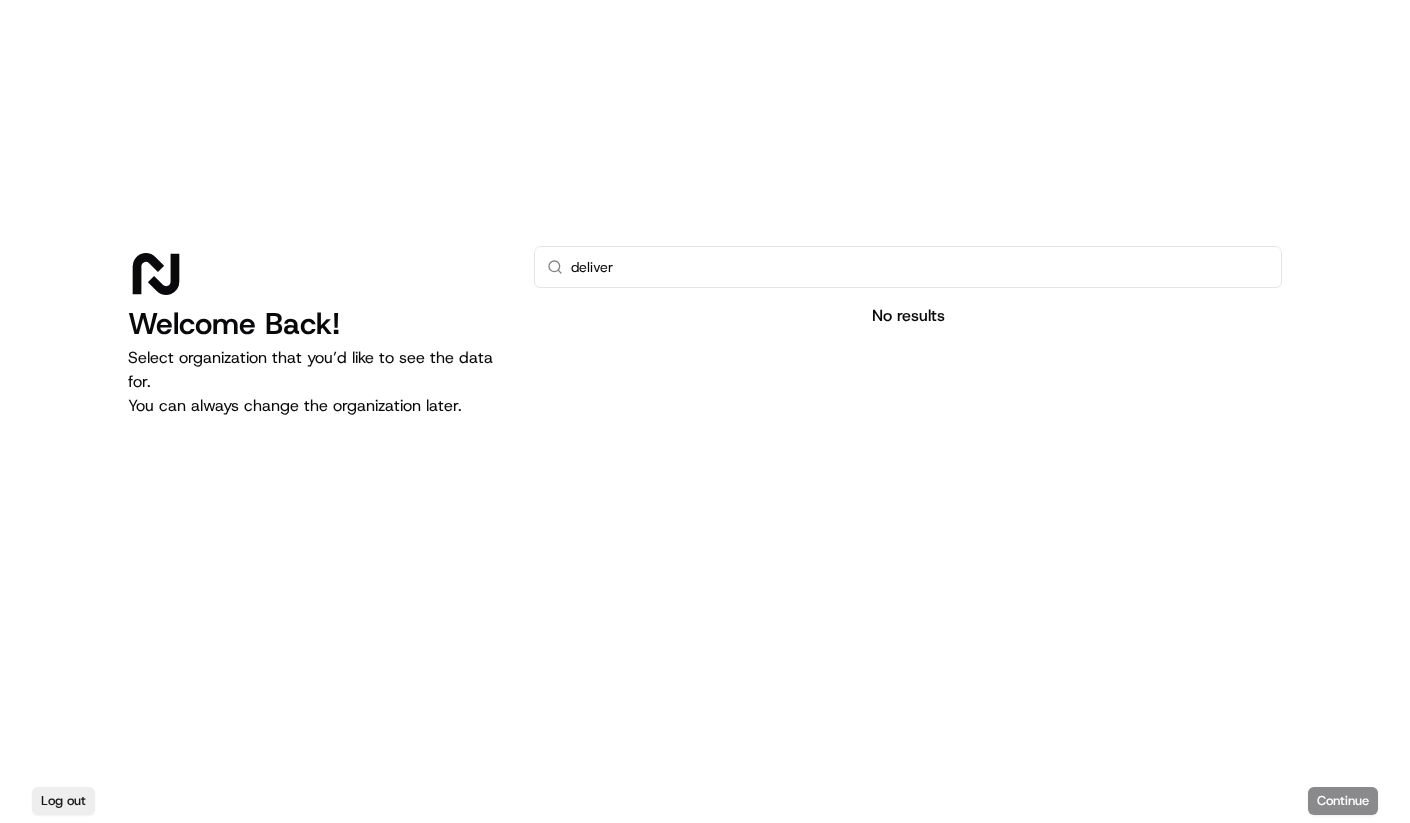 type on "delivery" 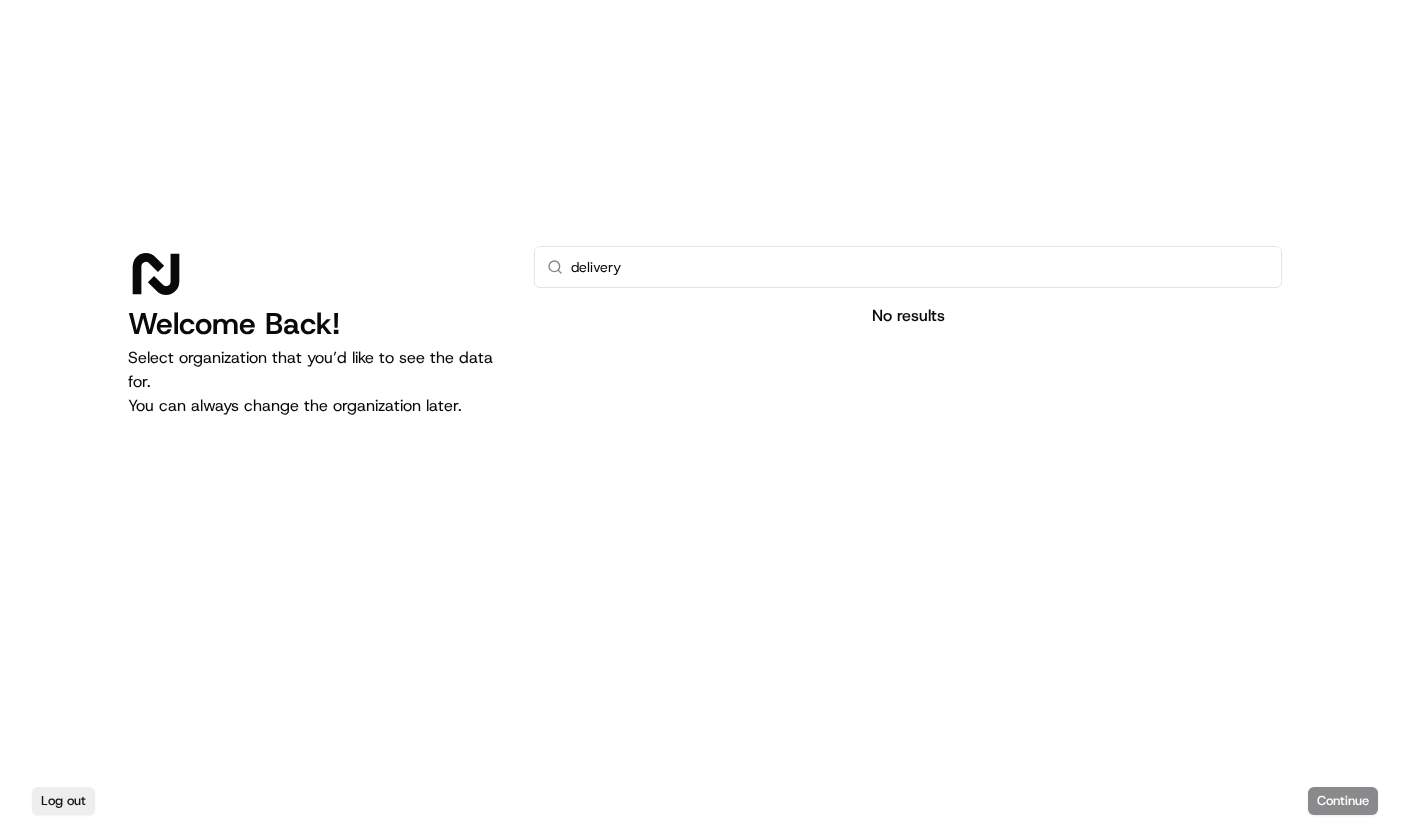 type 